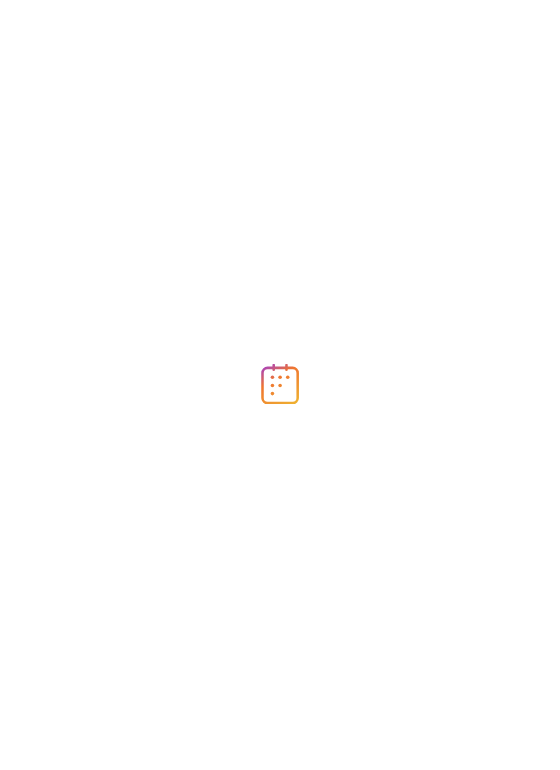scroll, scrollTop: 0, scrollLeft: 0, axis: both 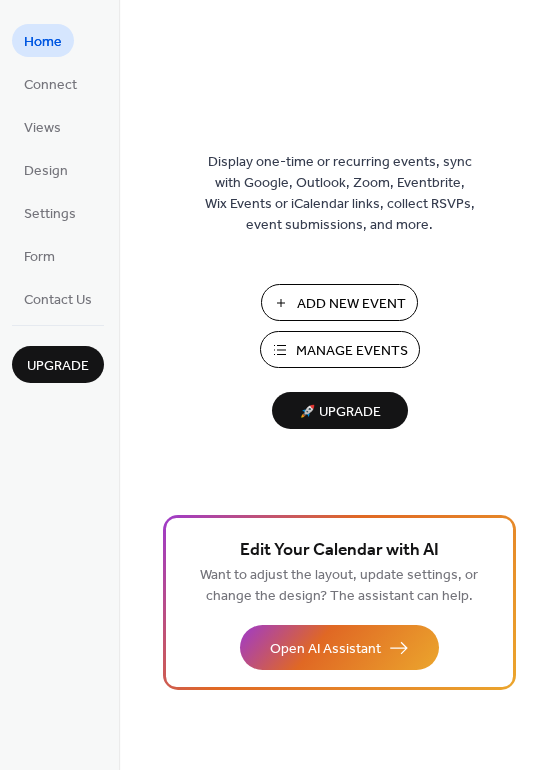 click on "Manage Events" at bounding box center [352, 351] 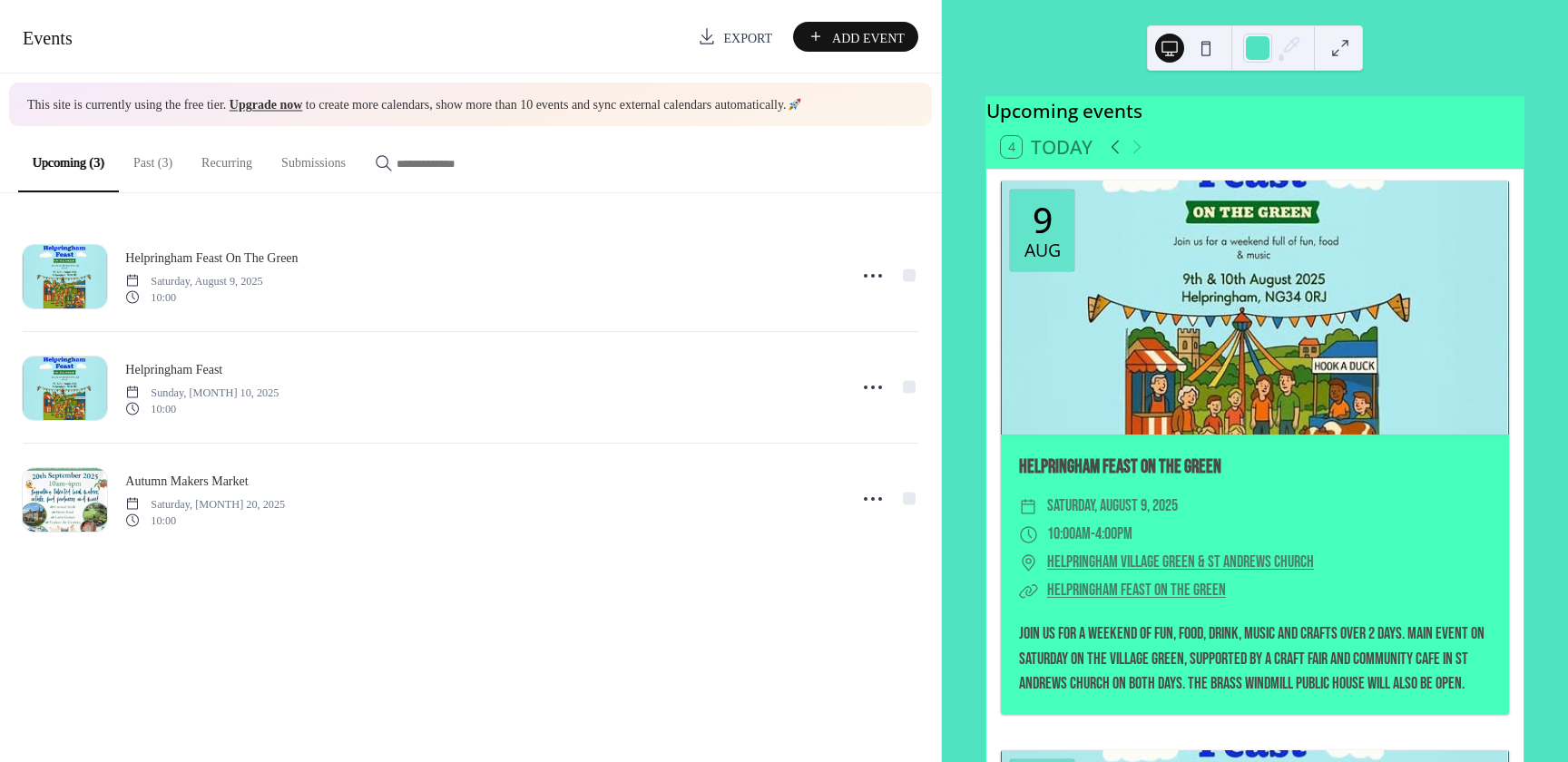 scroll, scrollTop: 0, scrollLeft: 0, axis: both 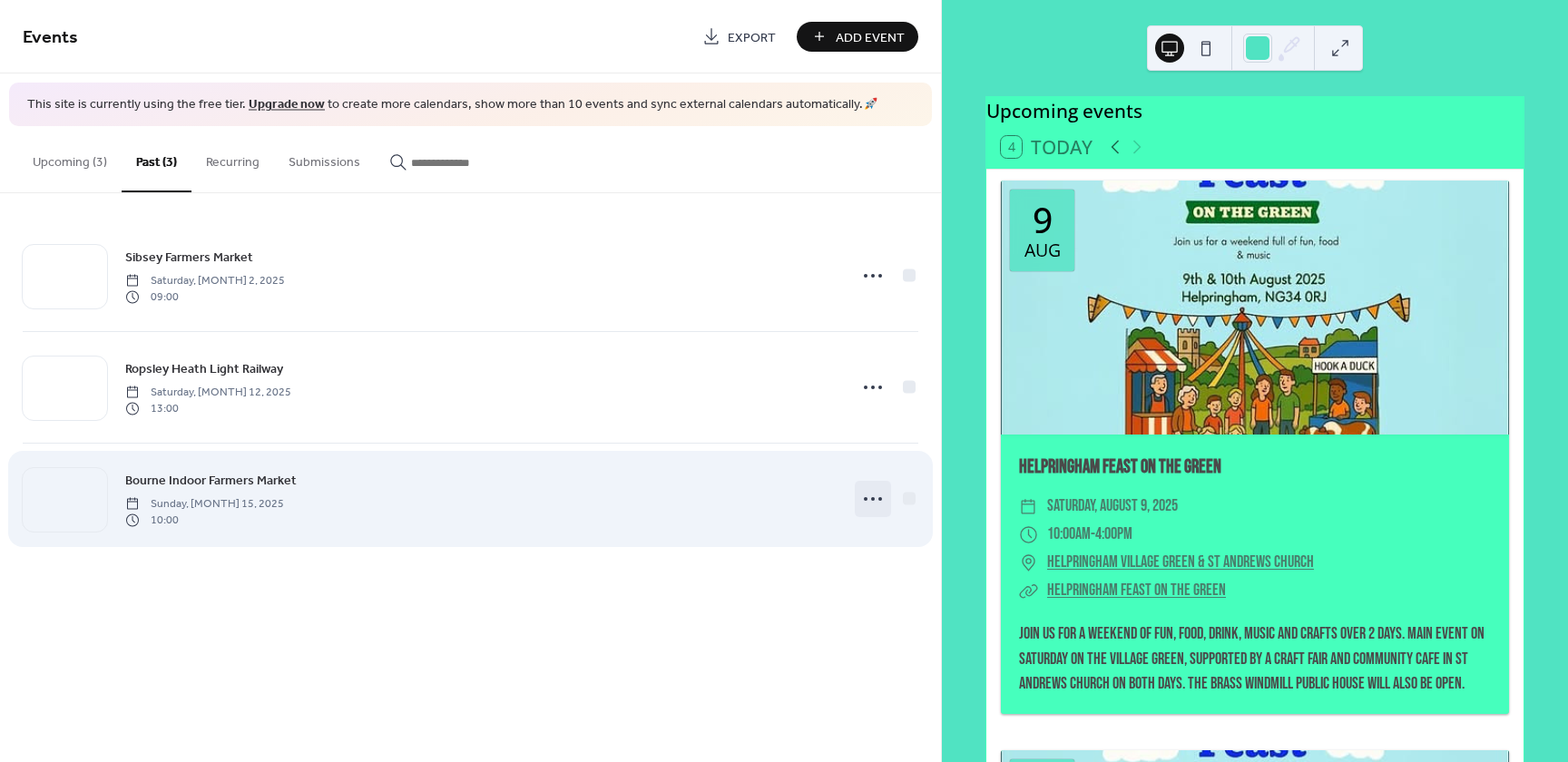 click 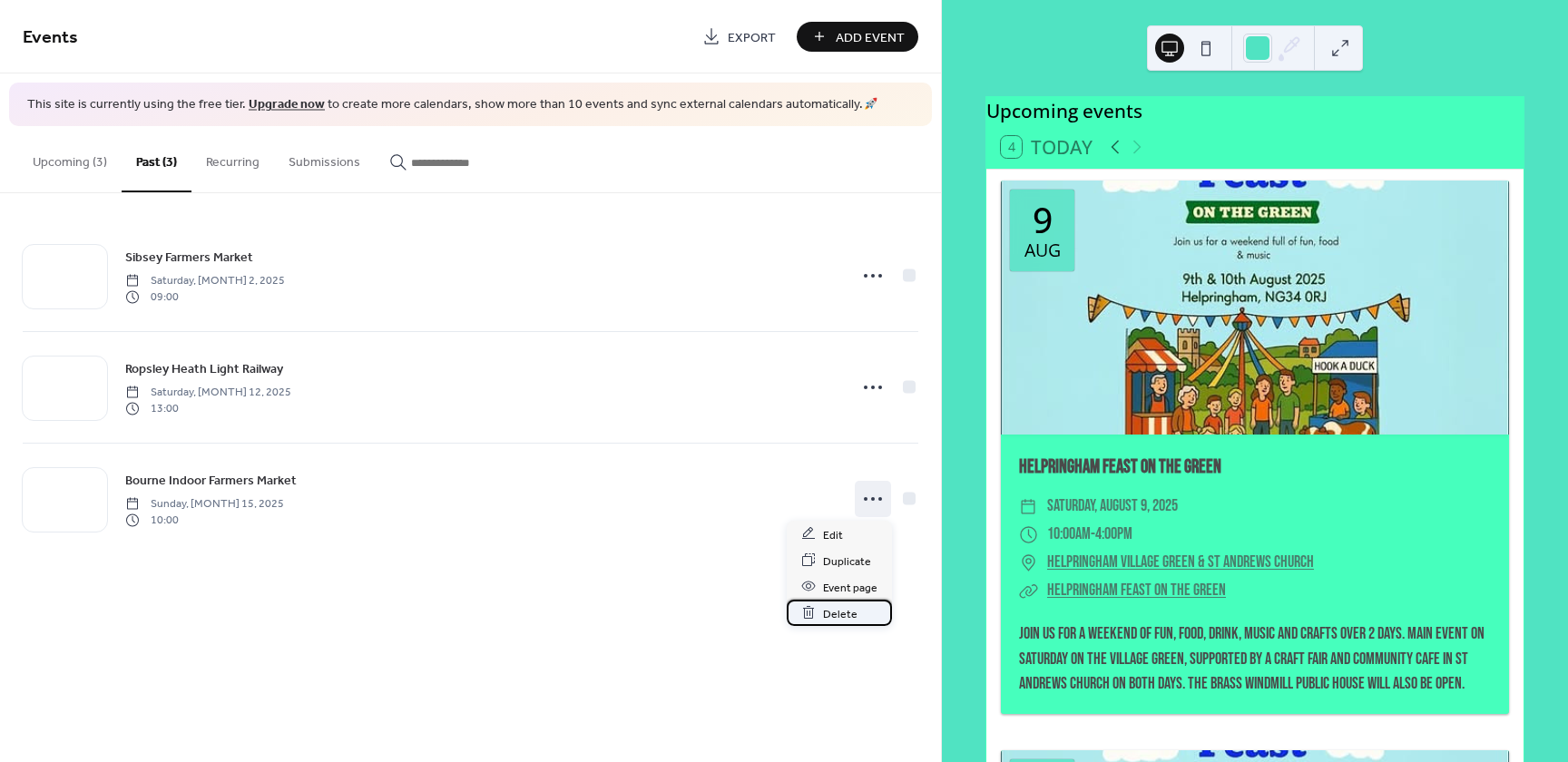 click on "Delete" at bounding box center (840, 613) 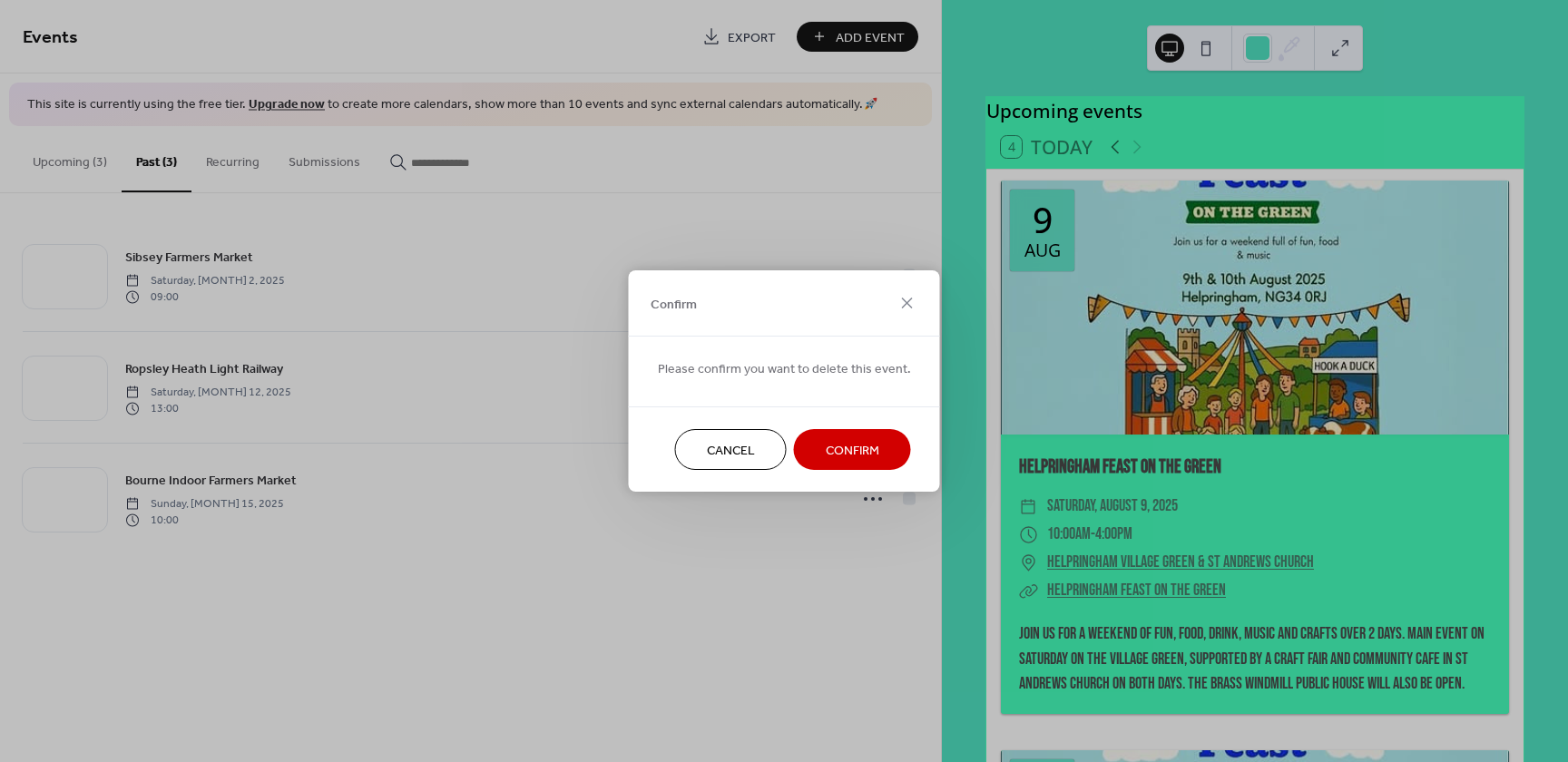click on "Confirm" at bounding box center (852, 451) 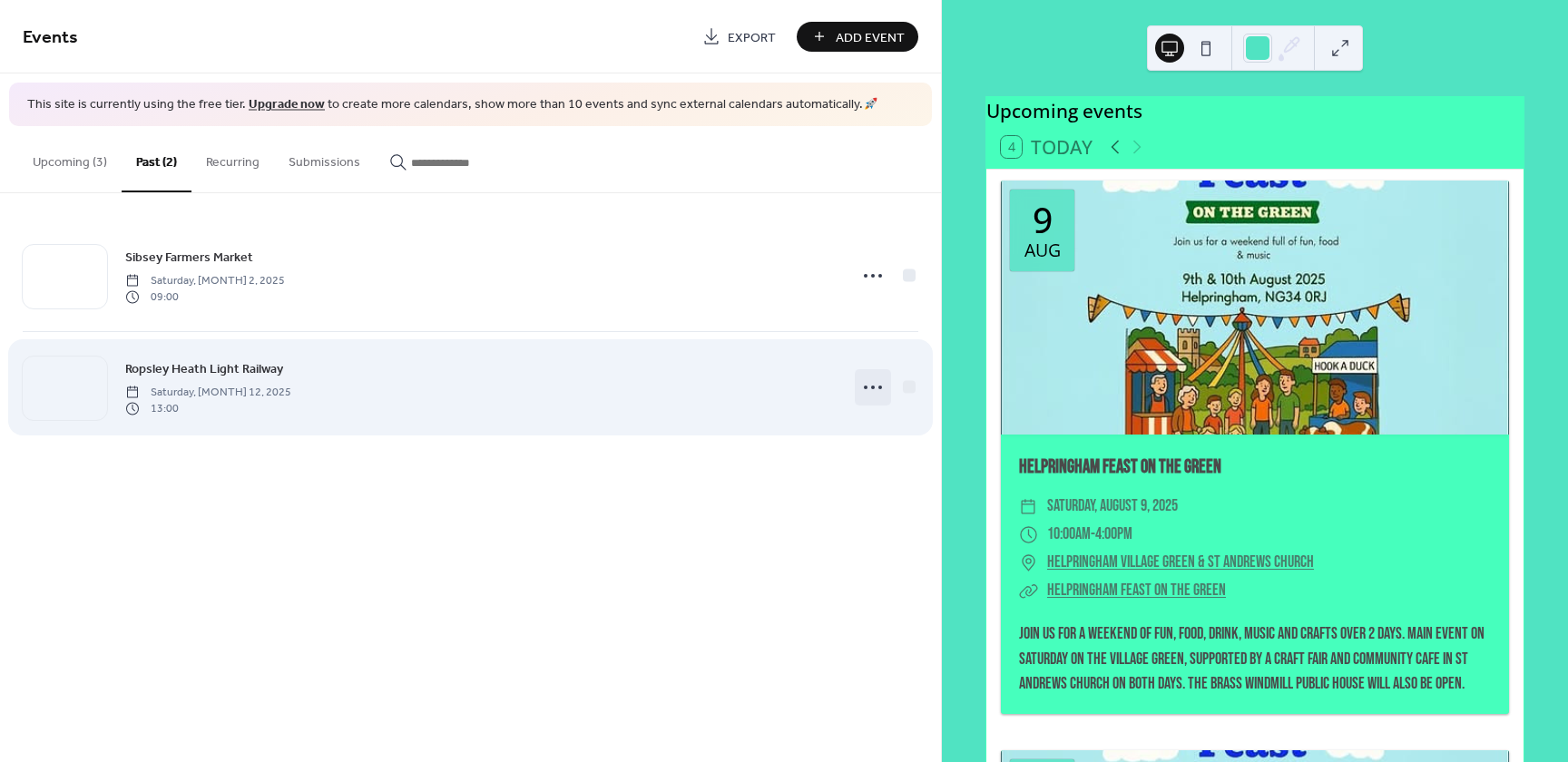 click 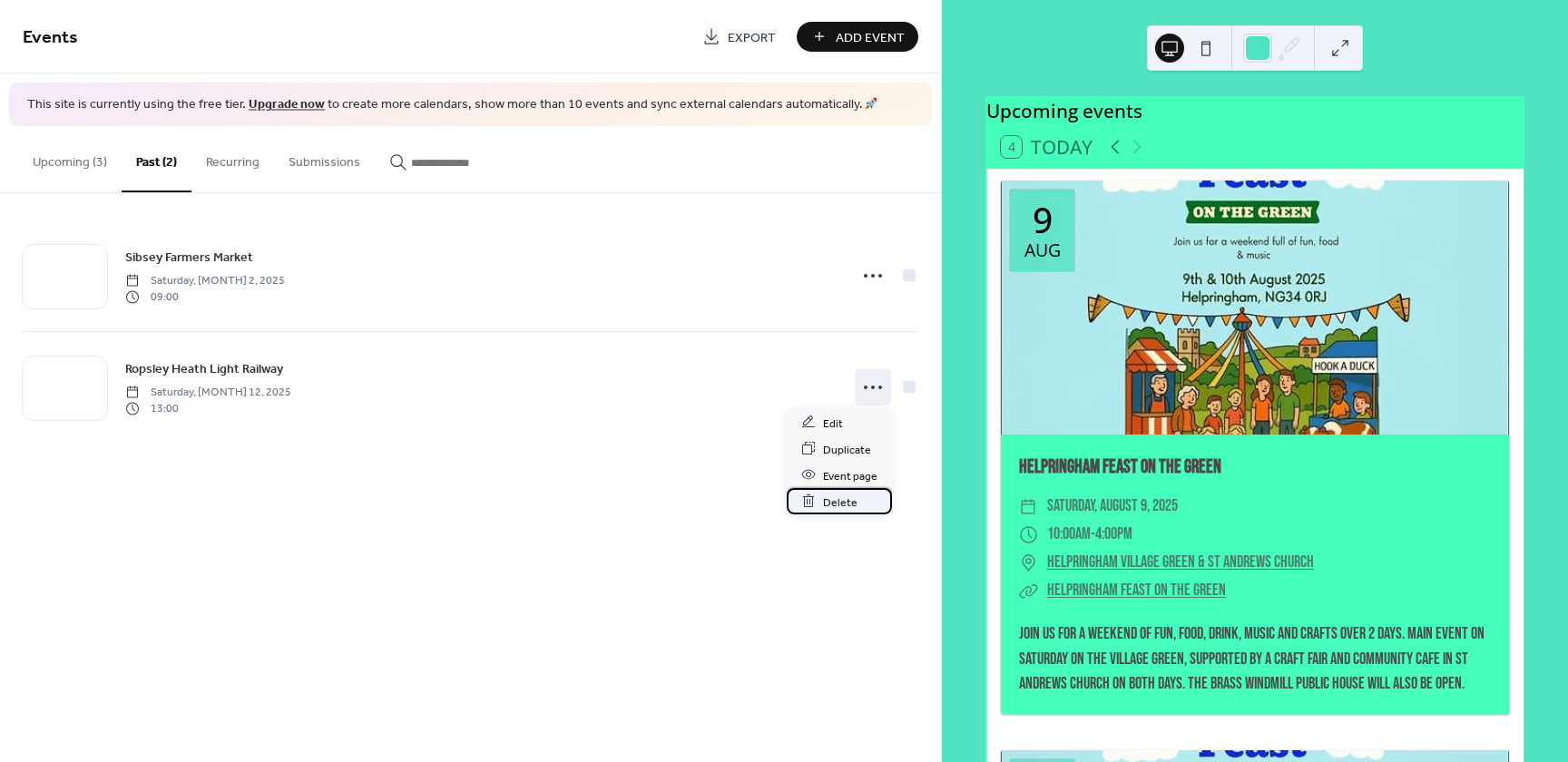click on "Delete" at bounding box center (840, 502) 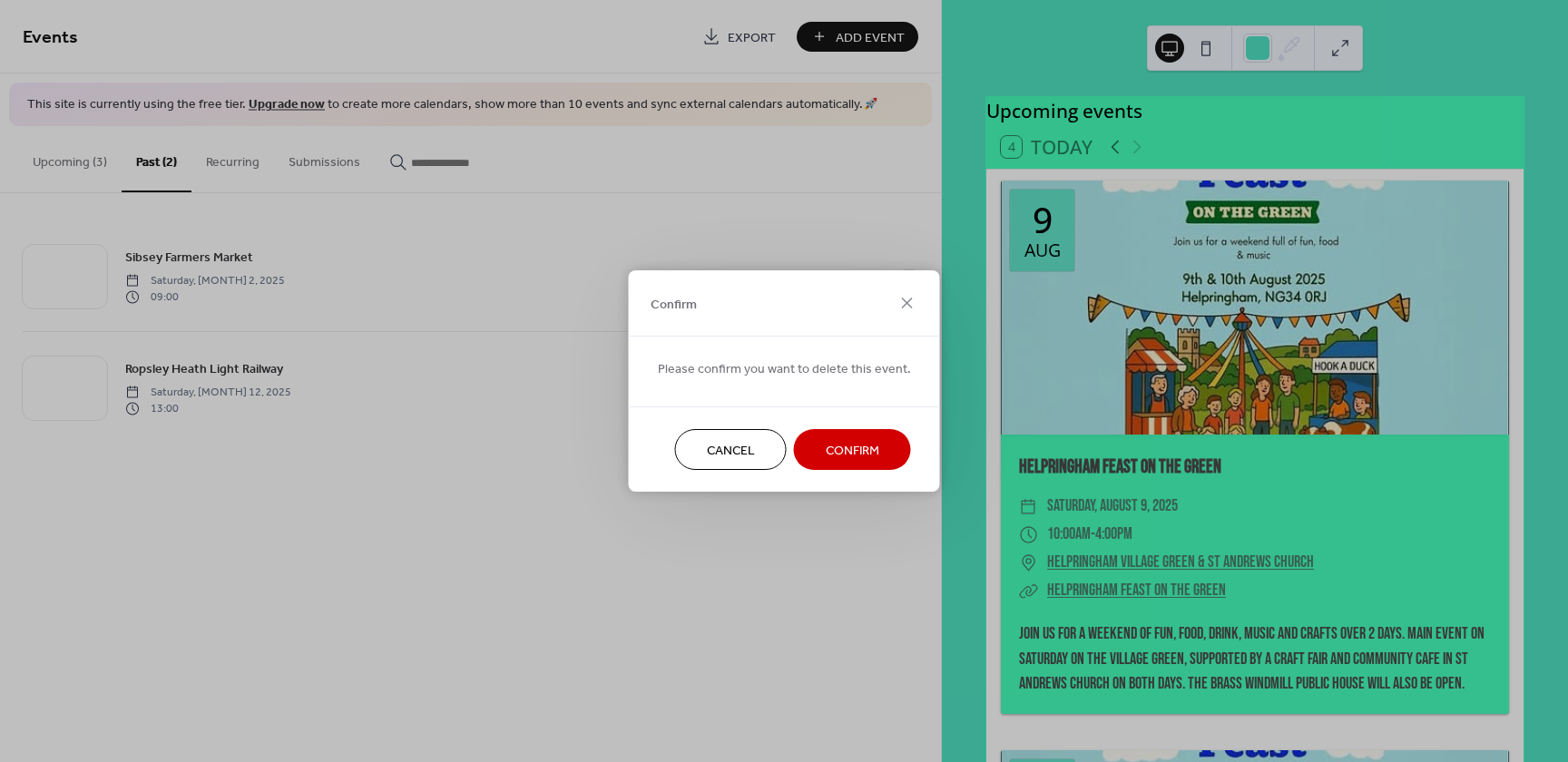 click on "Confirm" at bounding box center (852, 451) 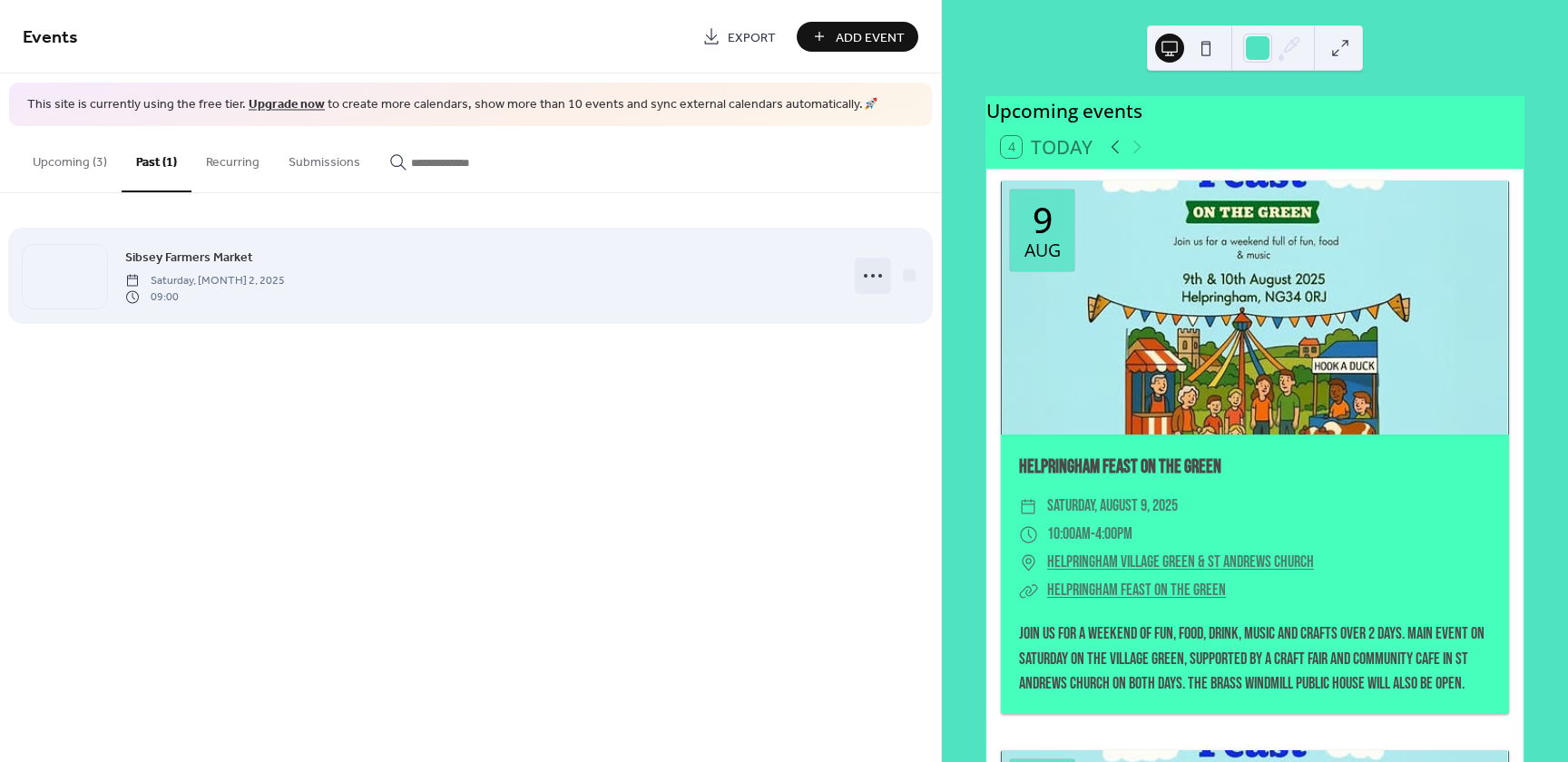 click 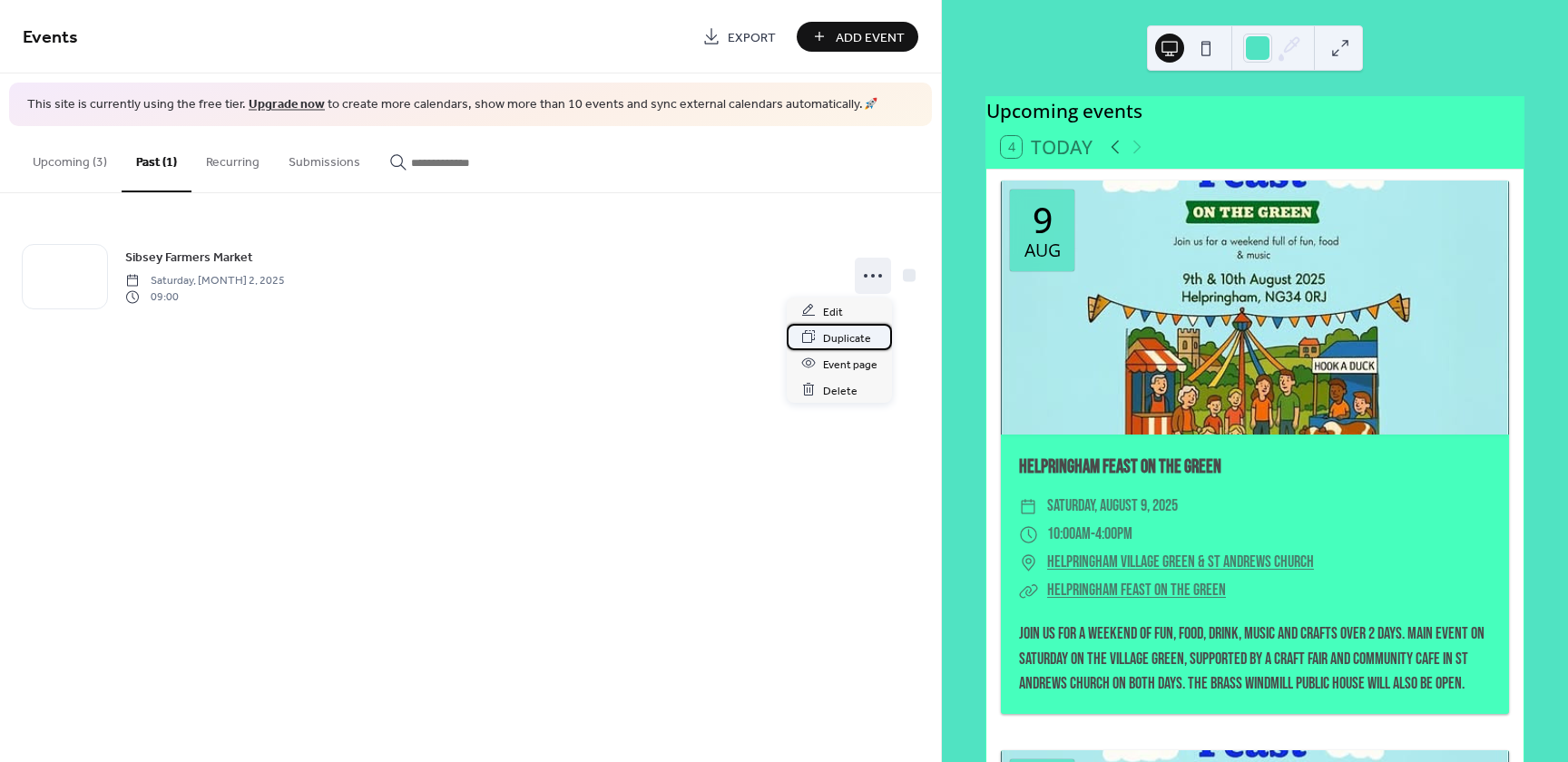 click on "Duplicate" at bounding box center (847, 337) 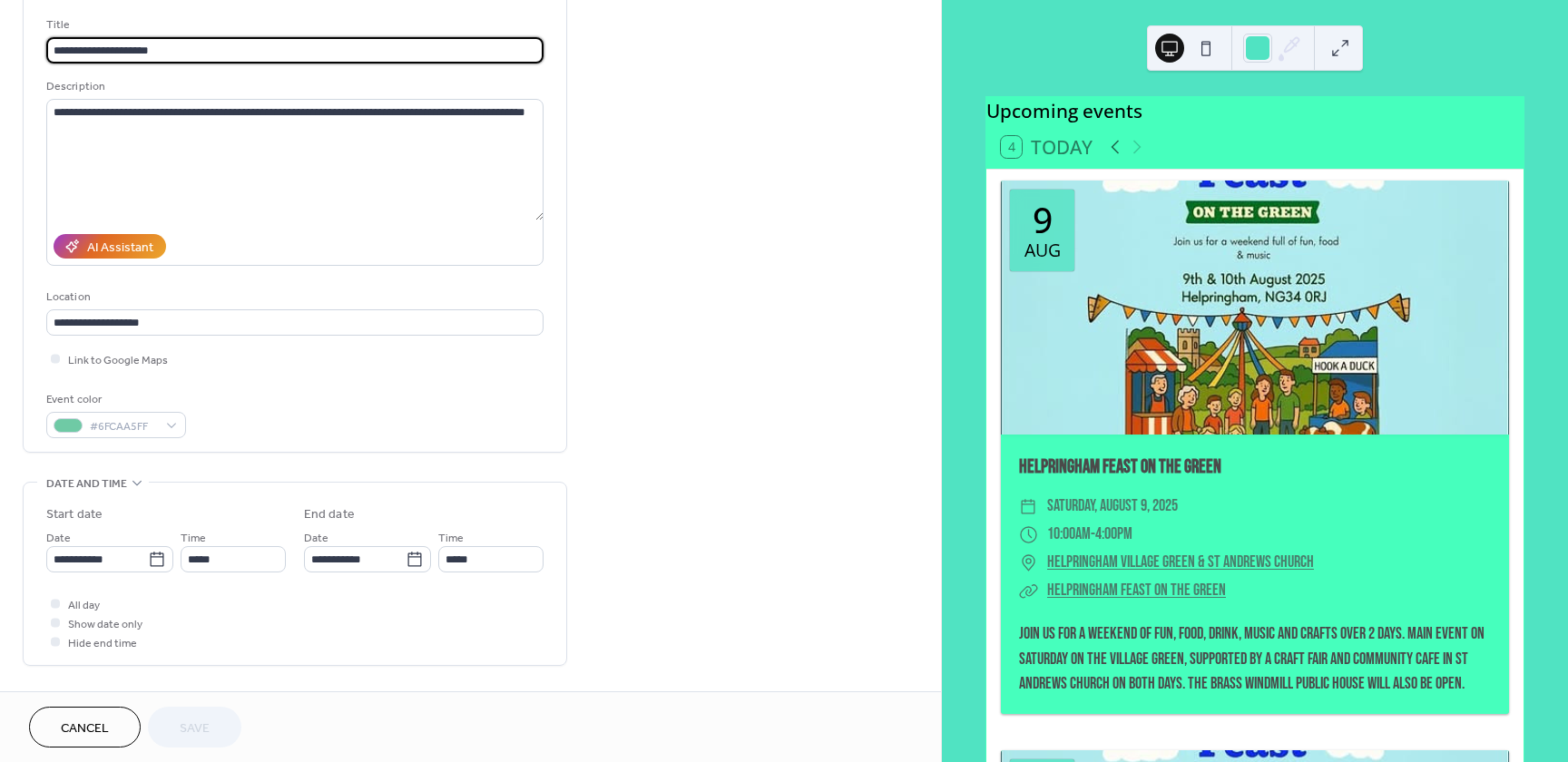 scroll, scrollTop: 163, scrollLeft: 0, axis: vertical 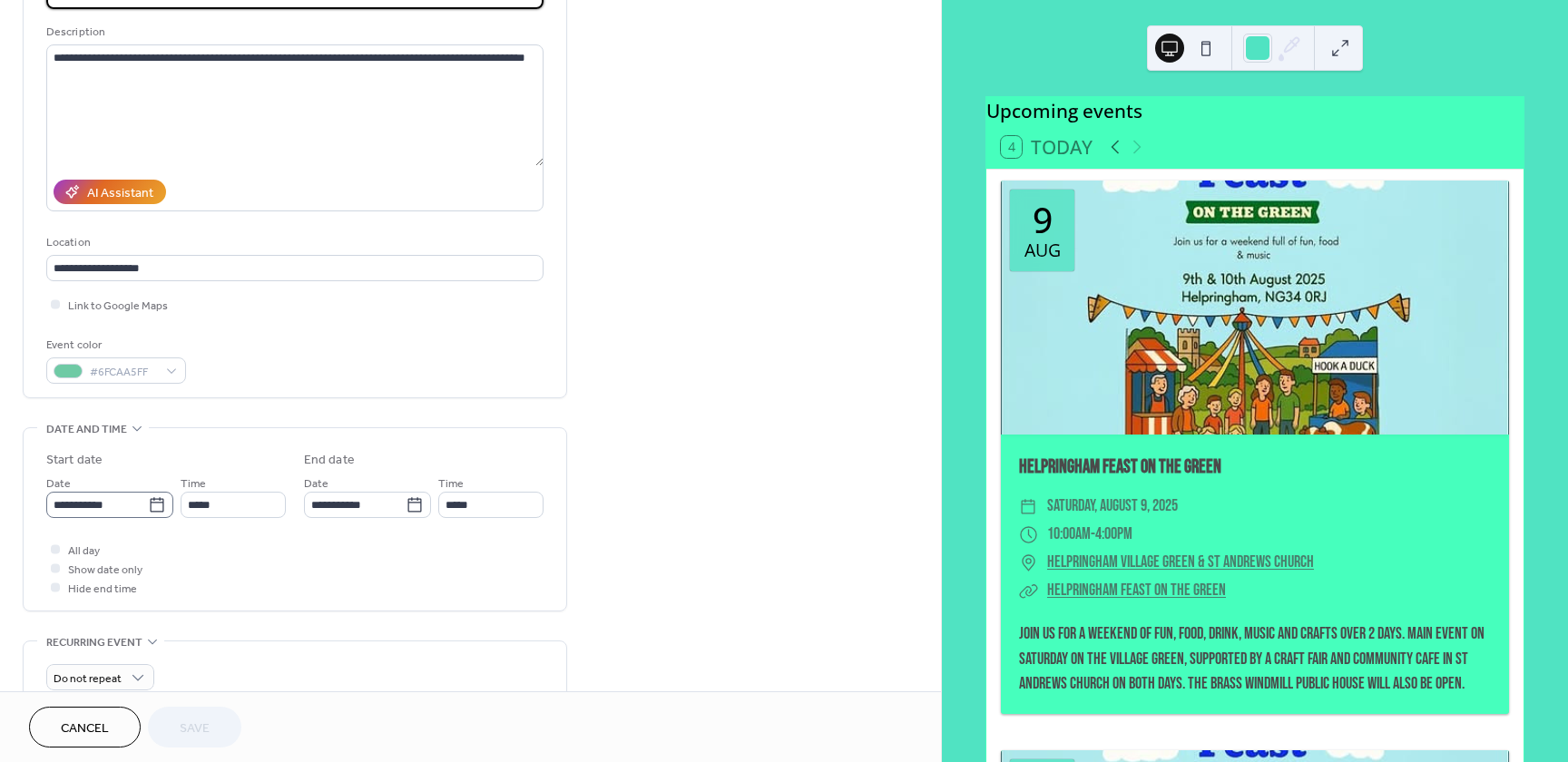click 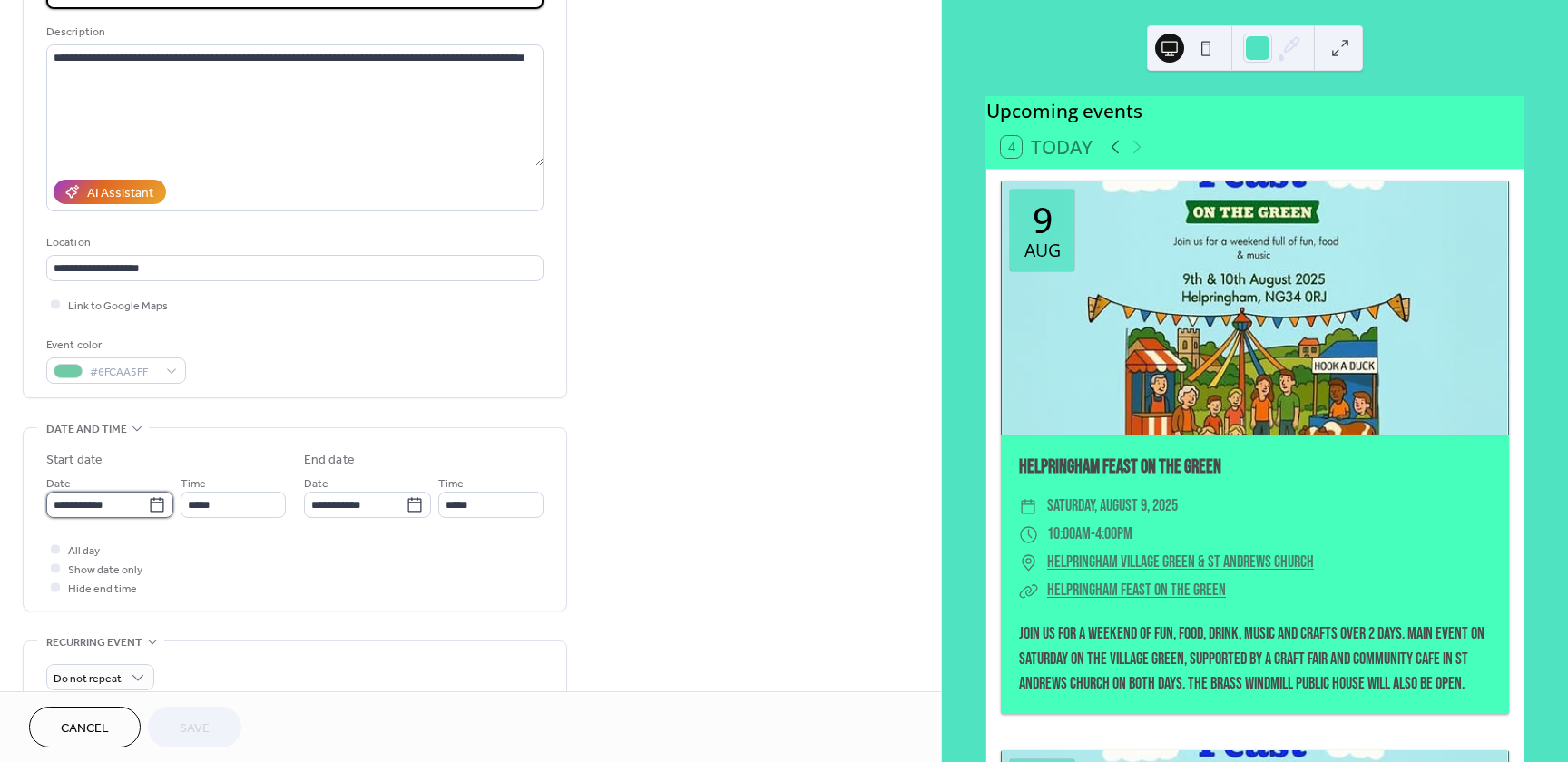 click on "**********" at bounding box center [97, 504] 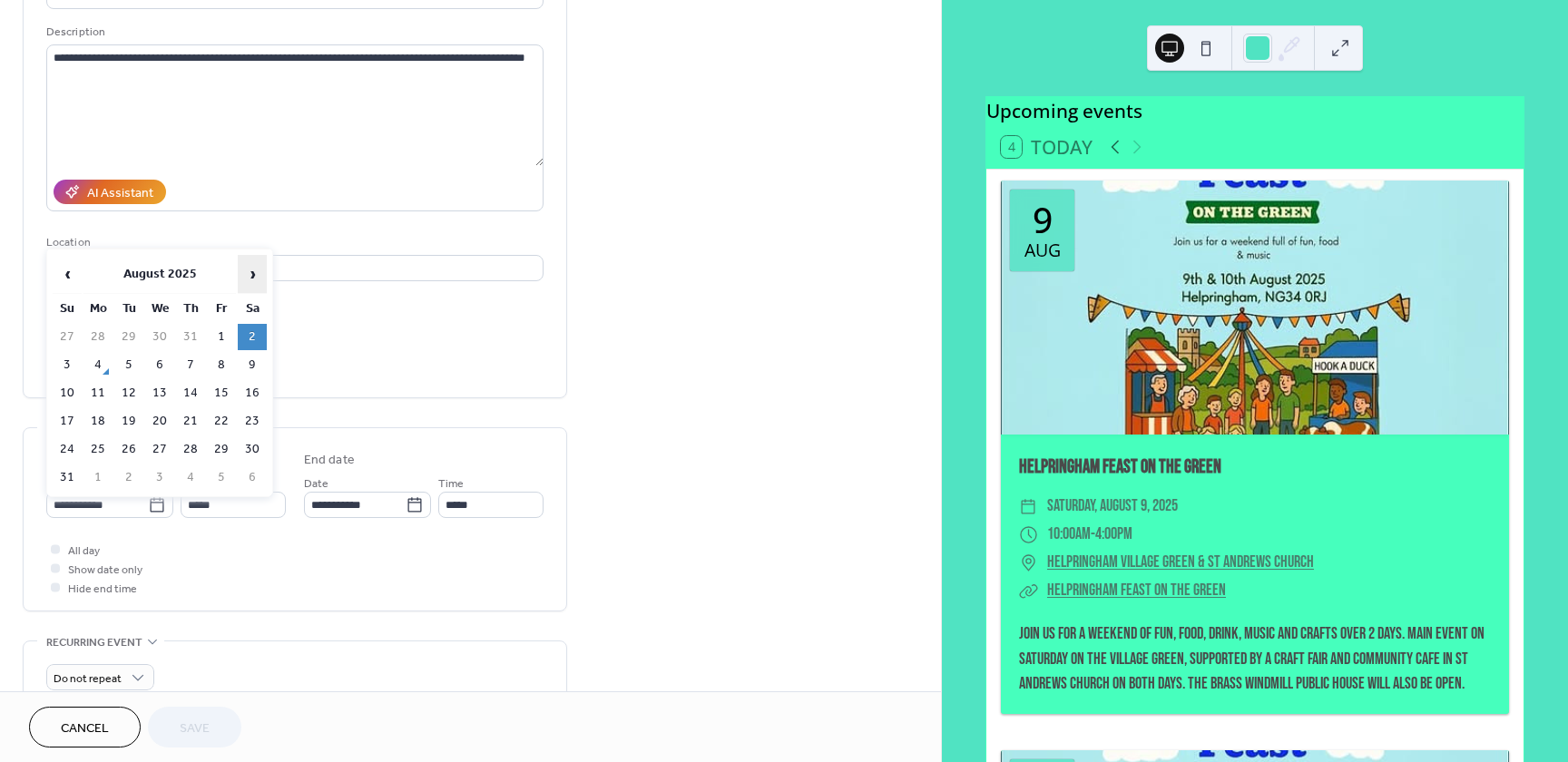 click on "›" at bounding box center [252, 274] 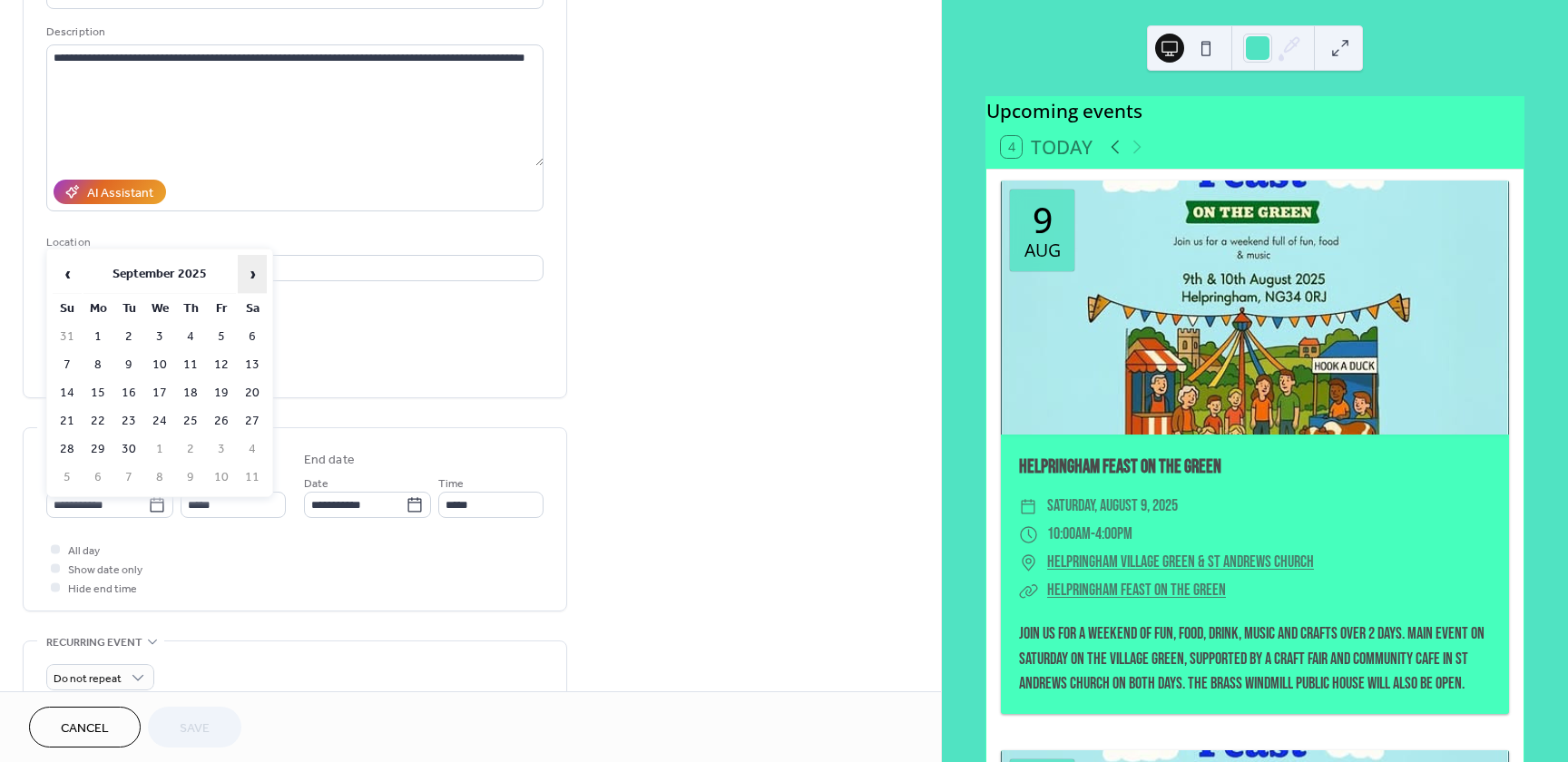 click on "›" at bounding box center [252, 274] 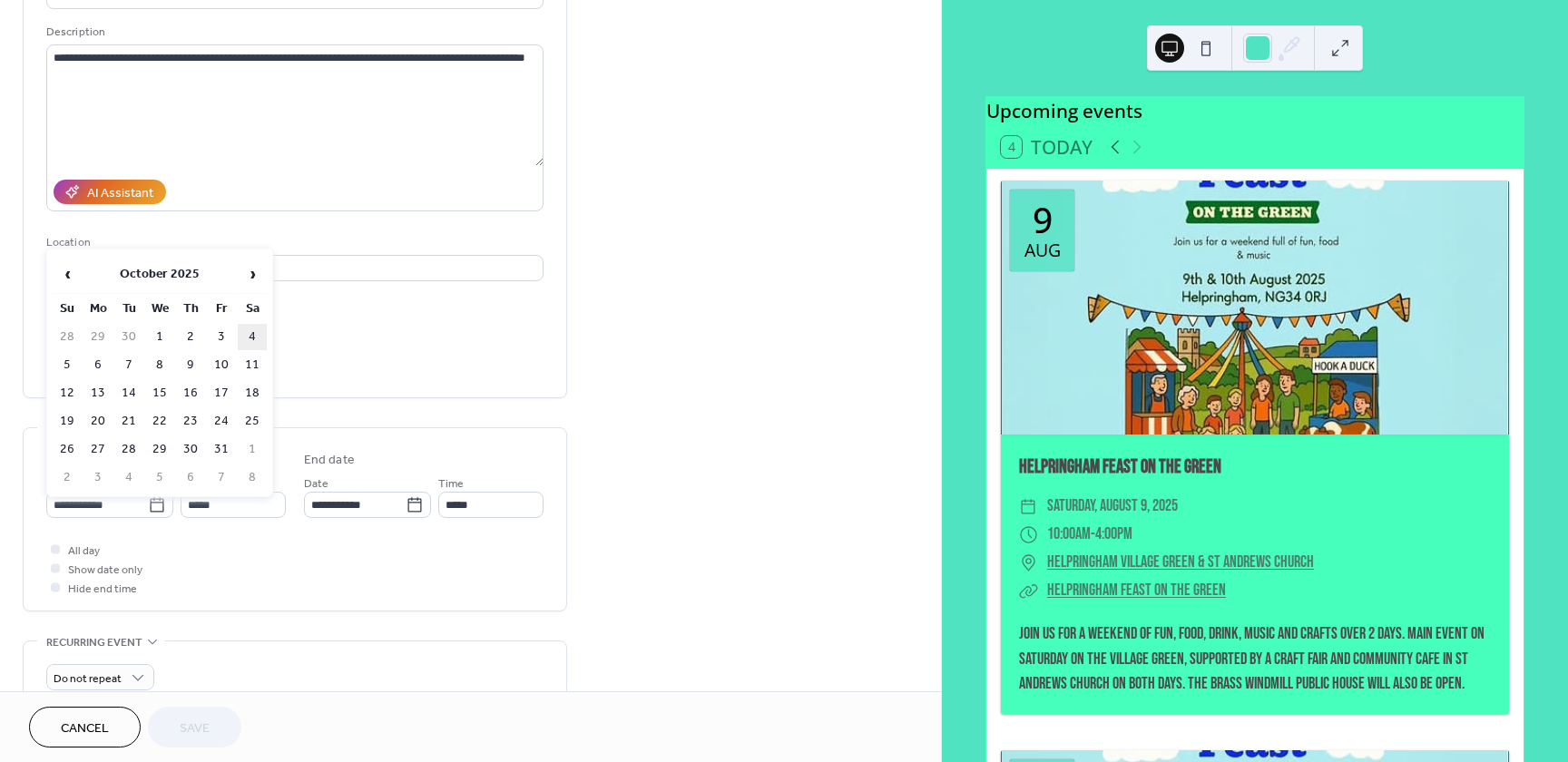 click on "4" at bounding box center (252, 337) 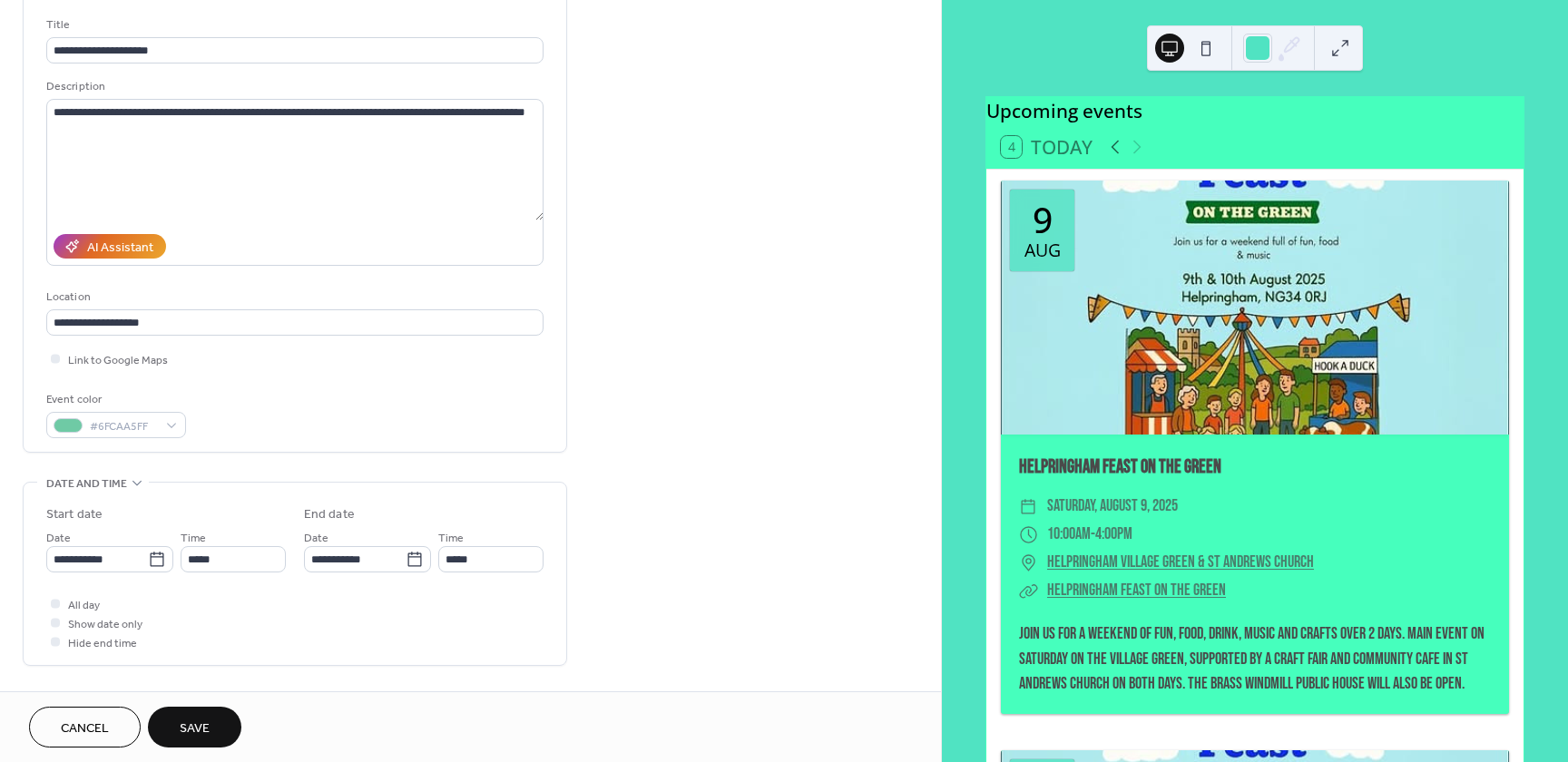 scroll, scrollTop: 54, scrollLeft: 0, axis: vertical 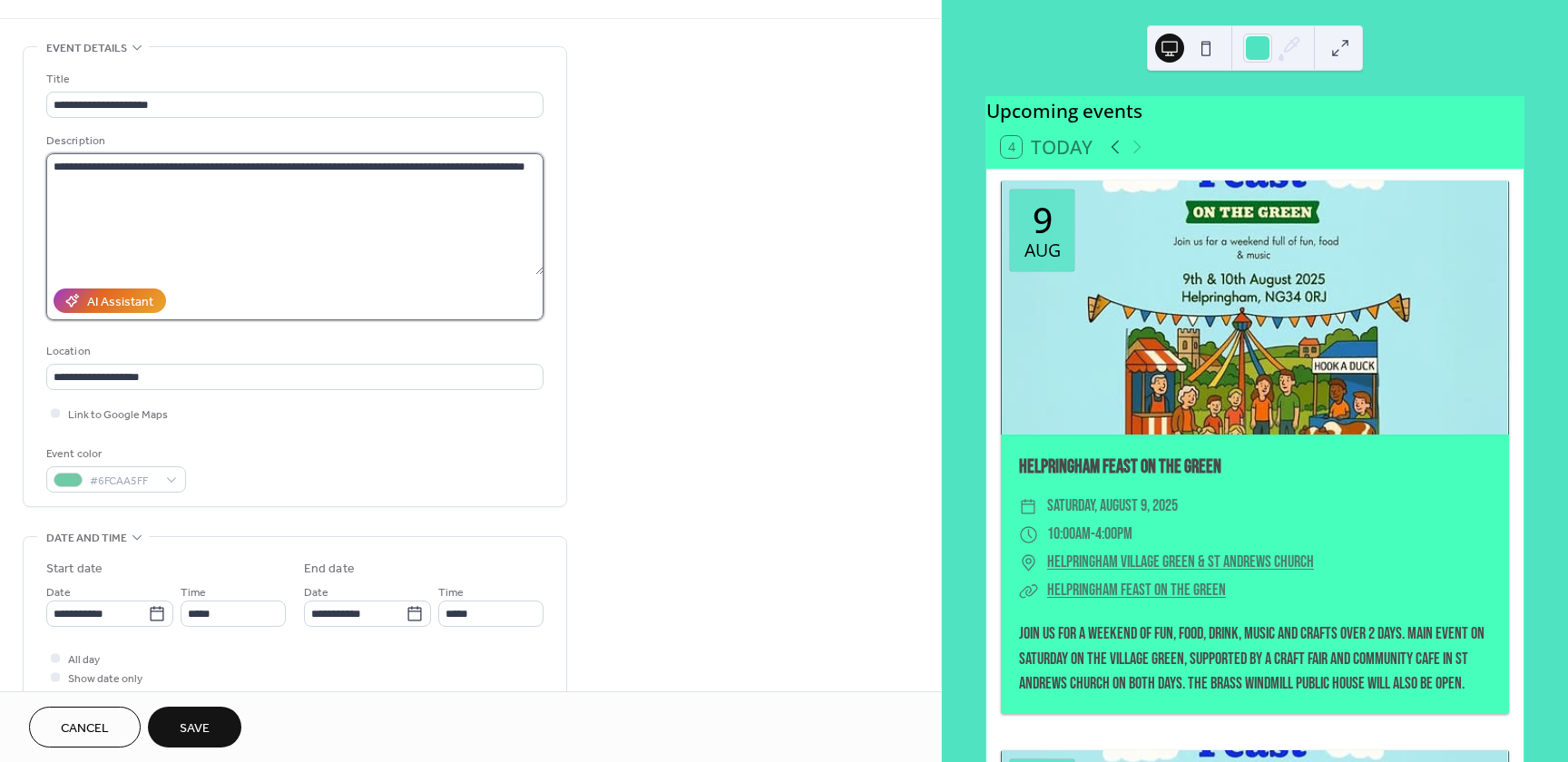 click on "**********" at bounding box center (295, 214) 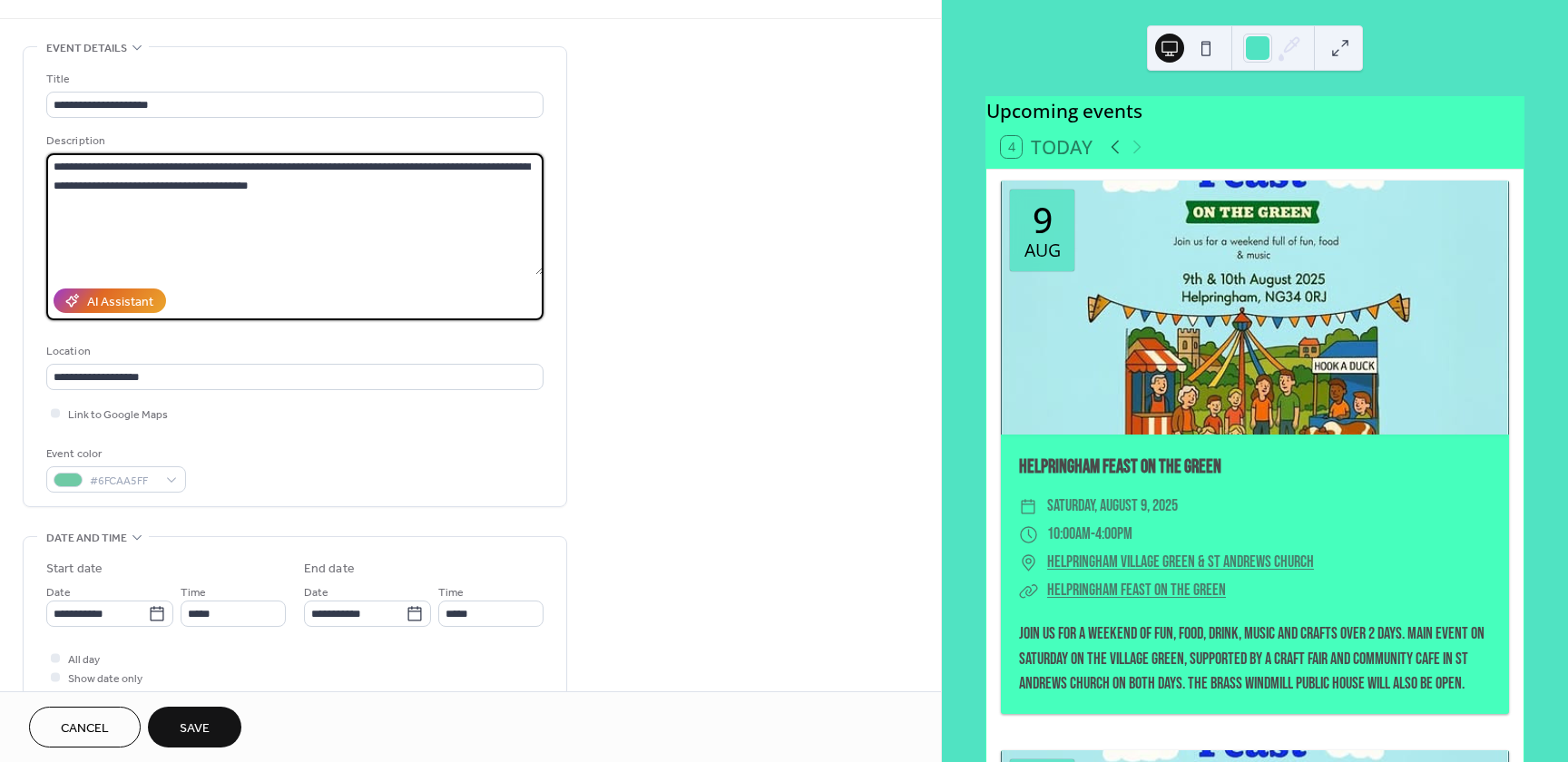 click on "**********" at bounding box center (295, 214) 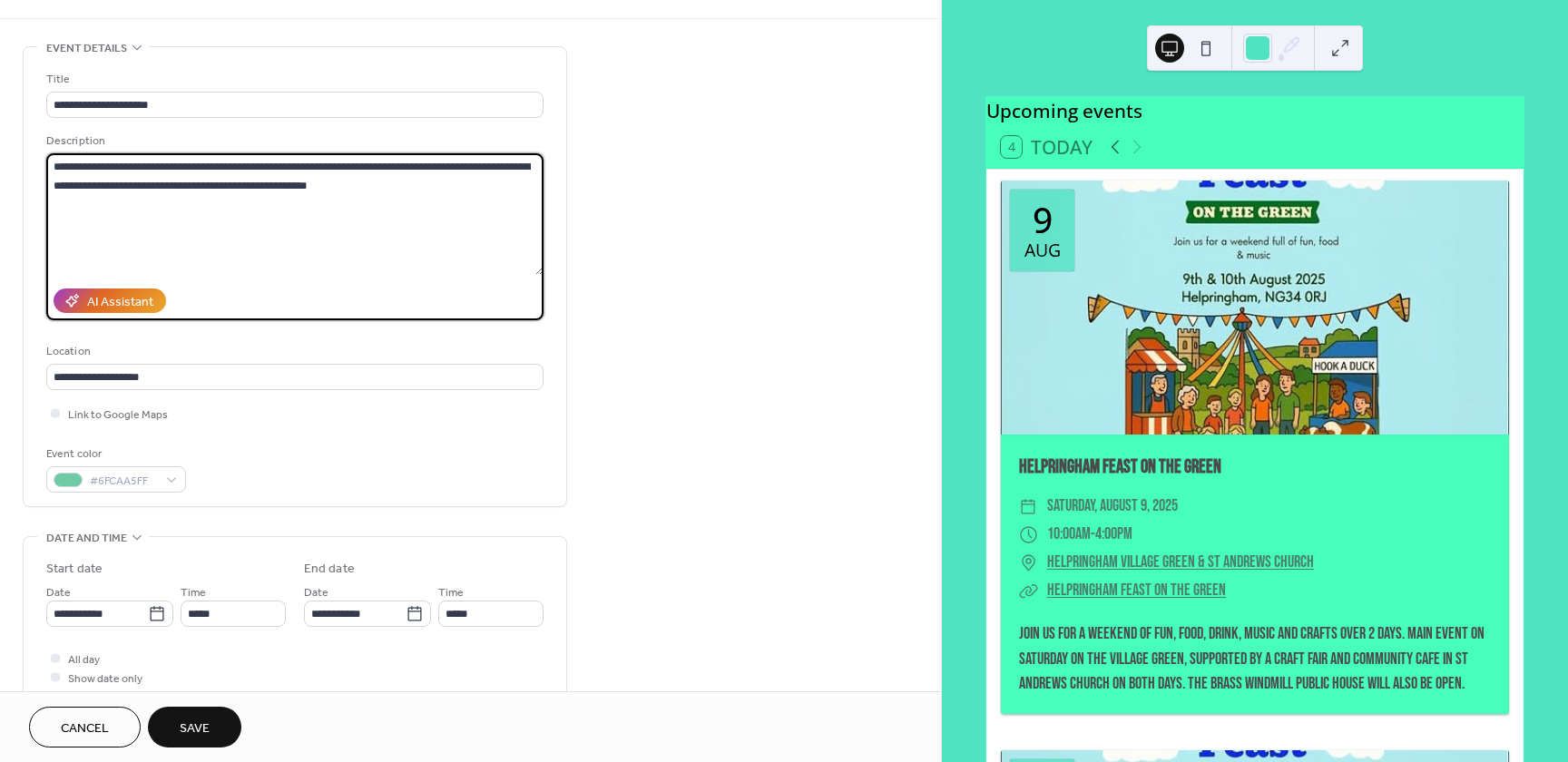 click on "**********" at bounding box center [295, 214] 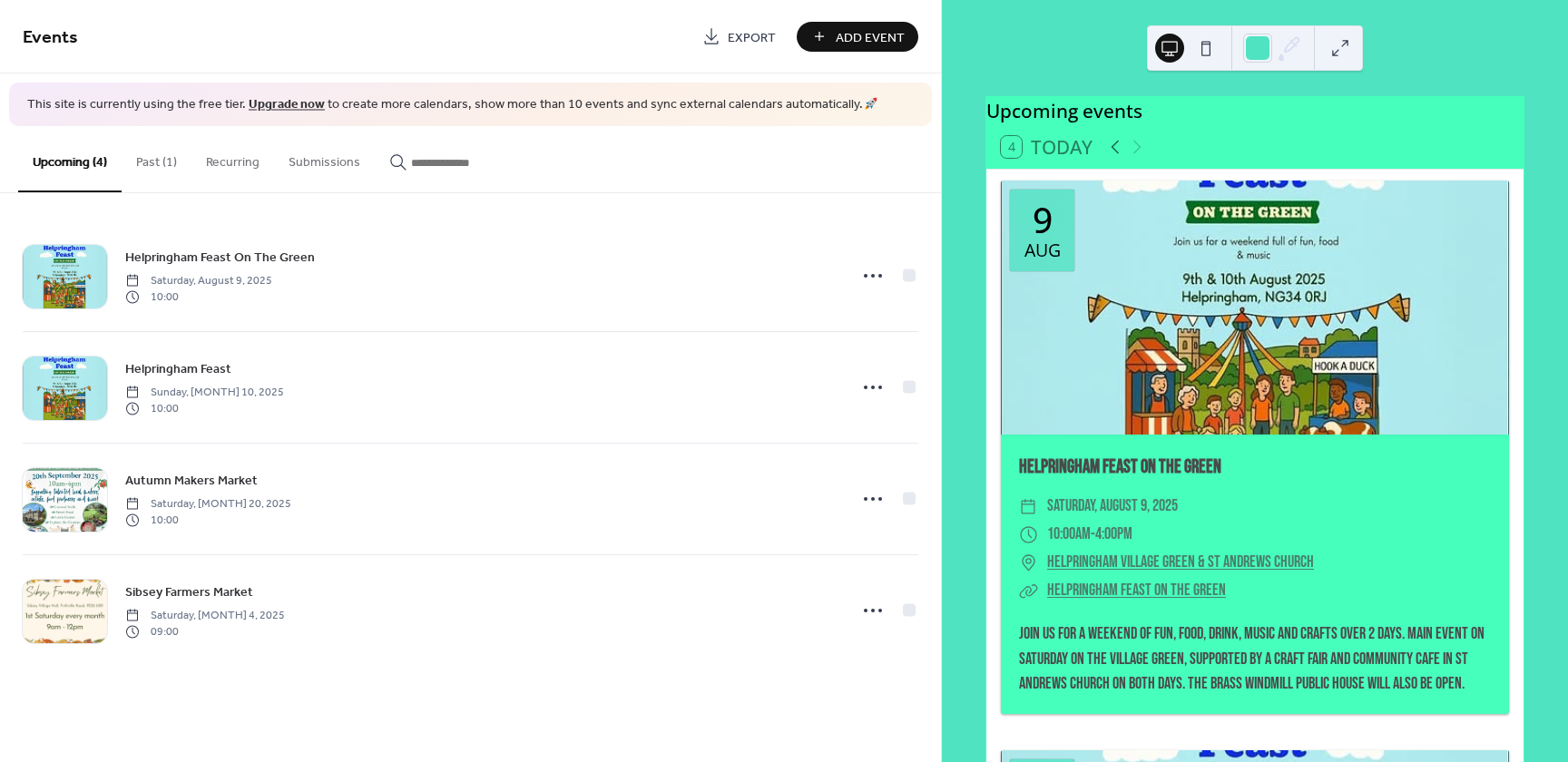 click on "Add Event" at bounding box center (870, 37) 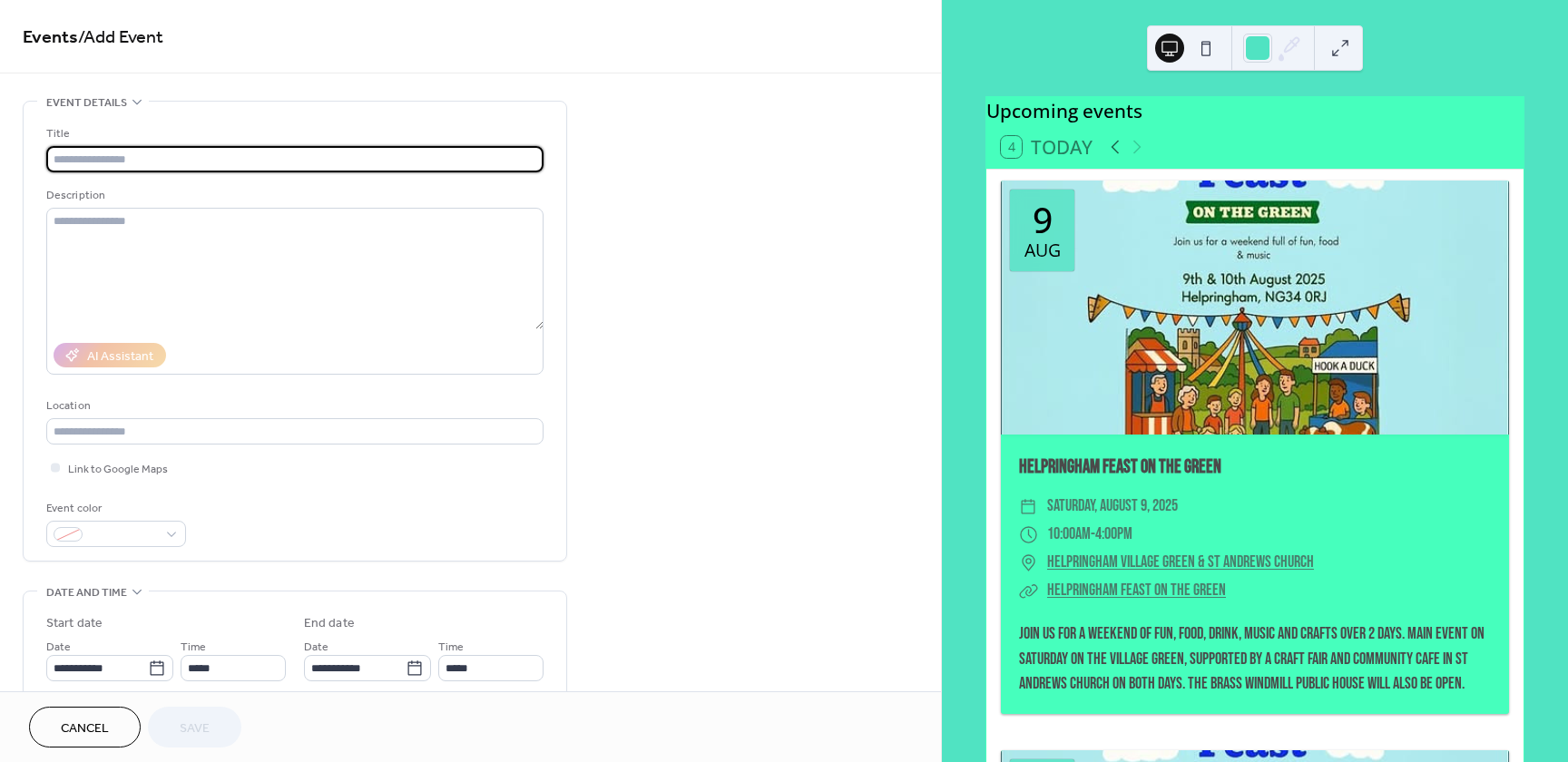click at bounding box center [295, 159] 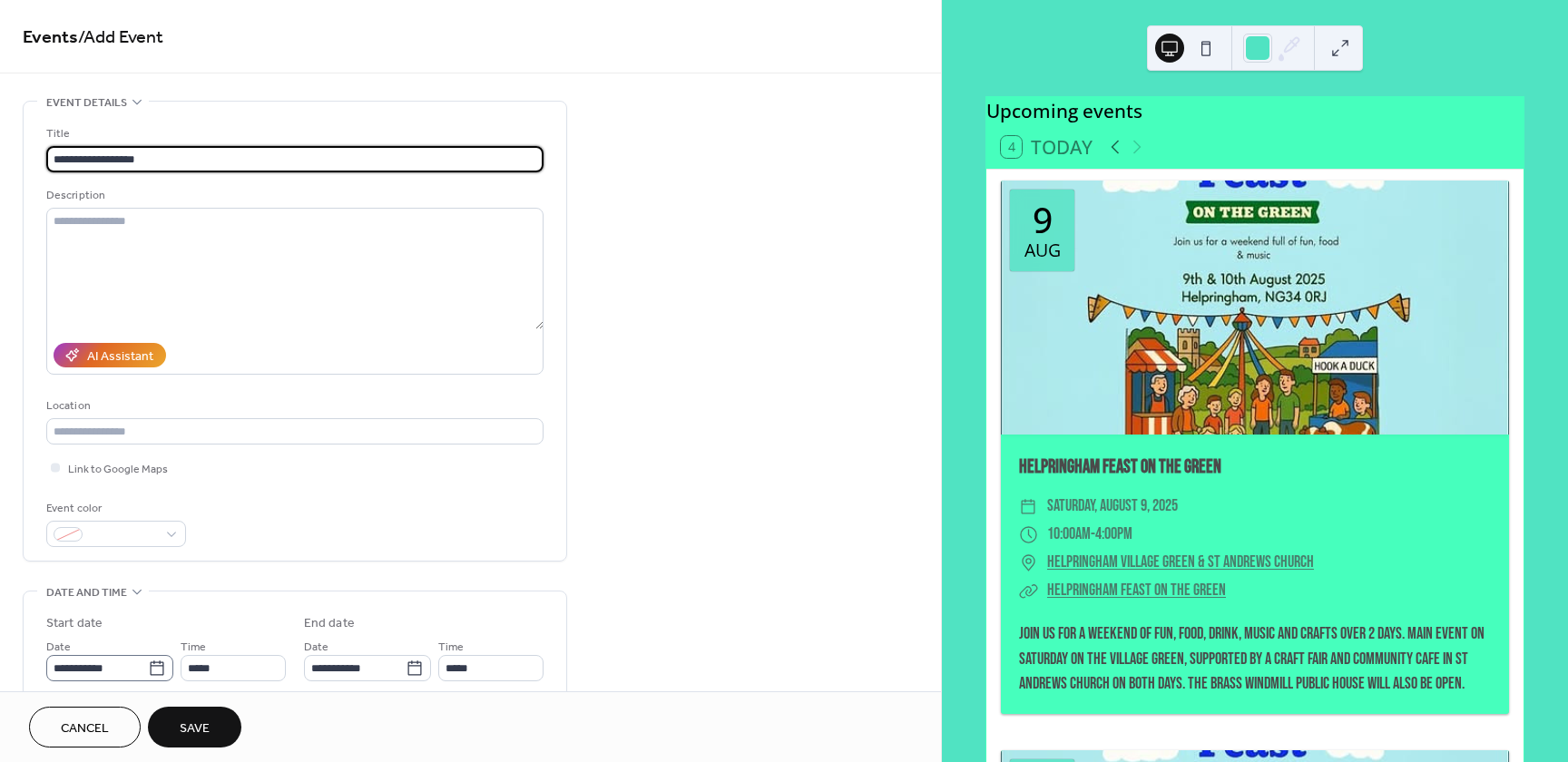 type on "**********" 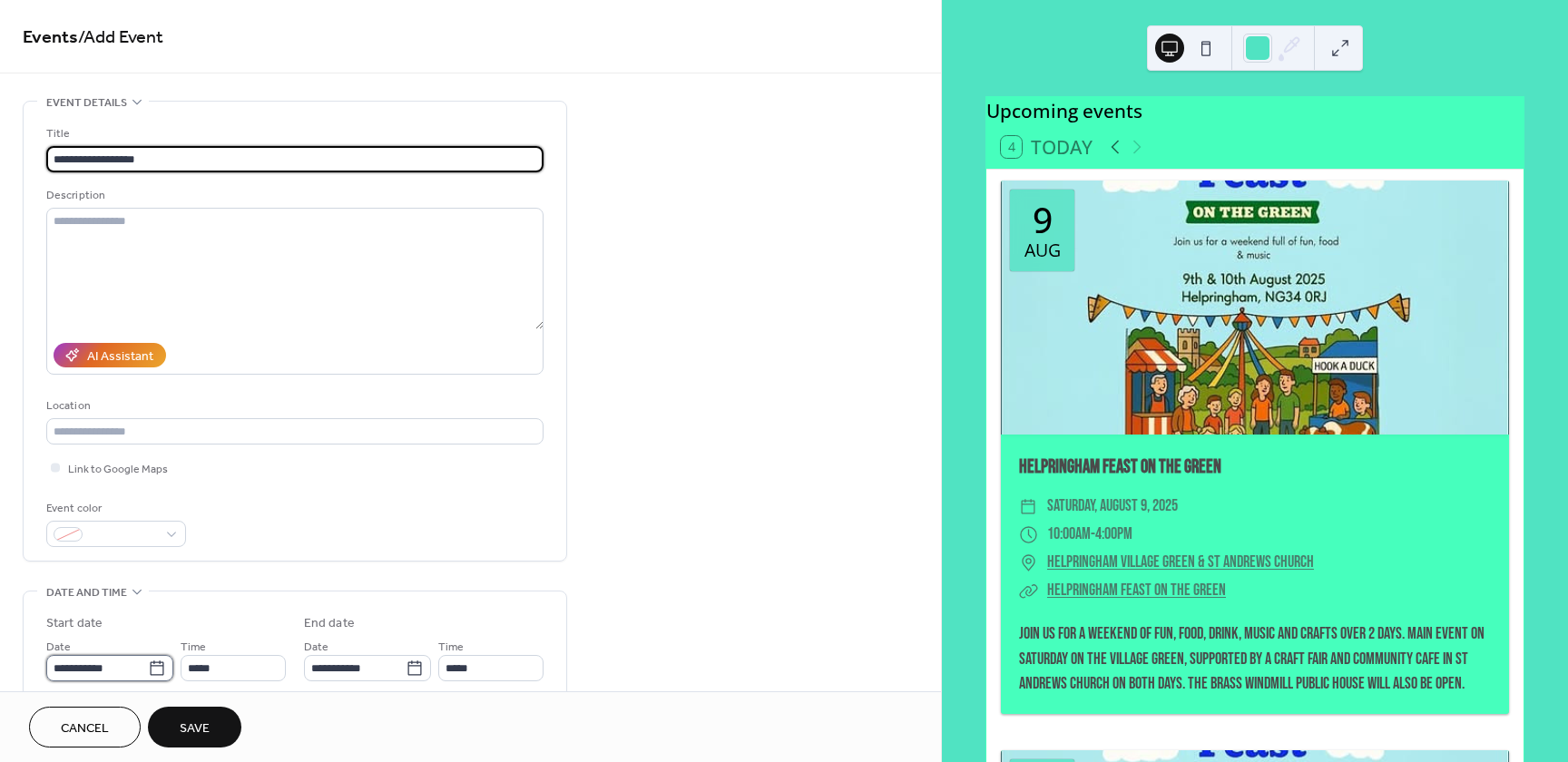 click on "**********" at bounding box center (97, 668) 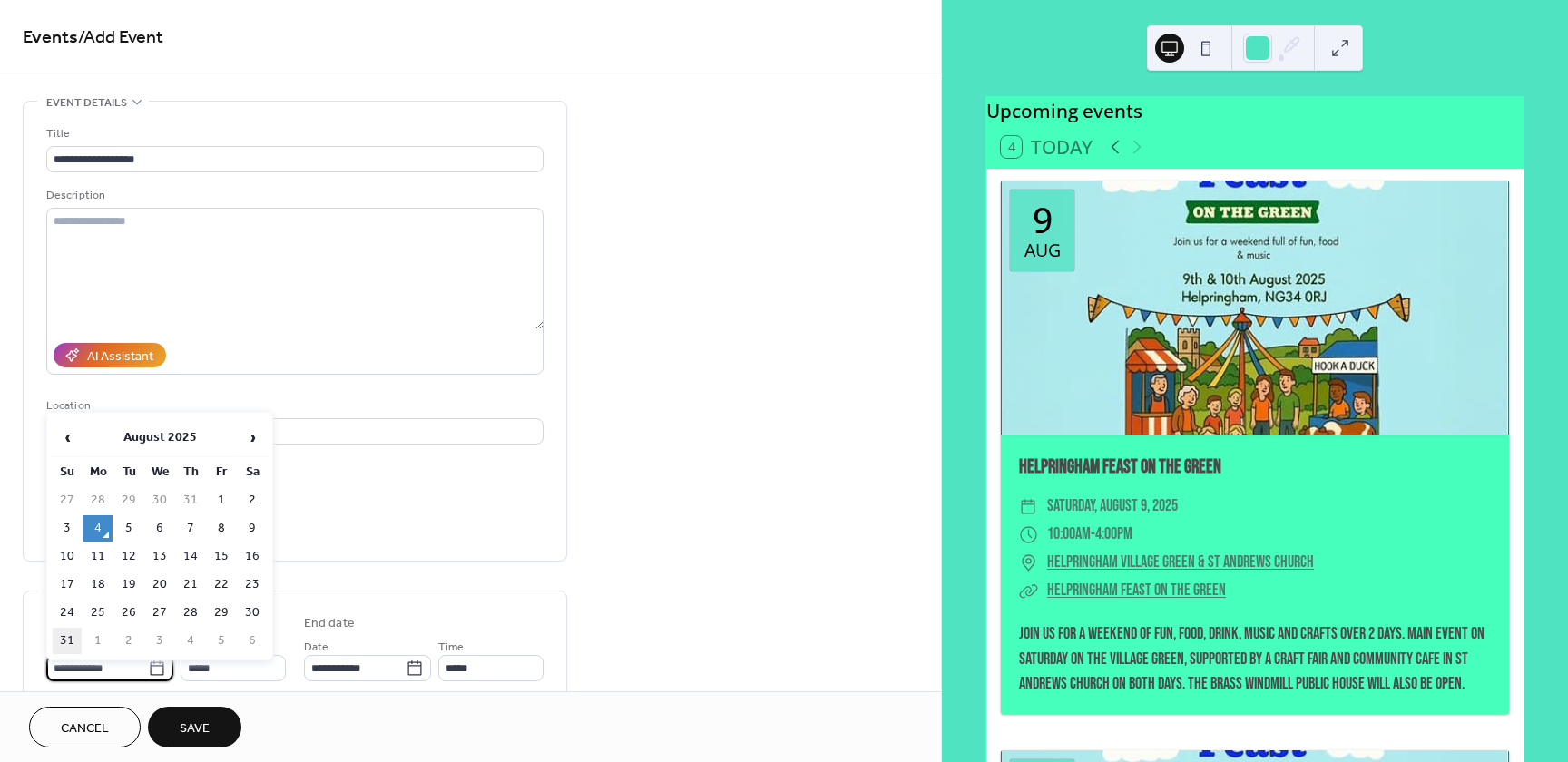 click on "31" at bounding box center (67, 640) 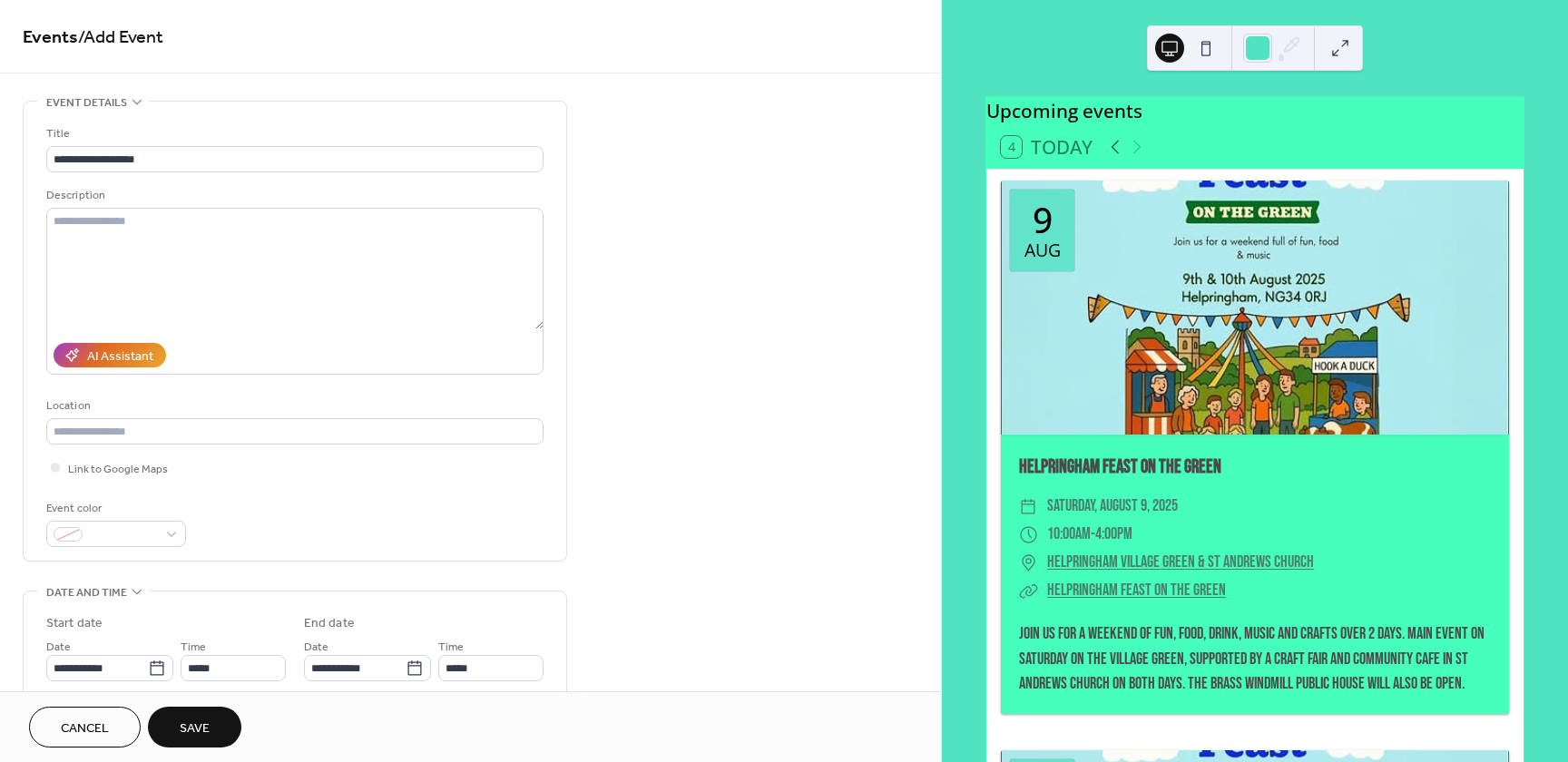 type on "**********" 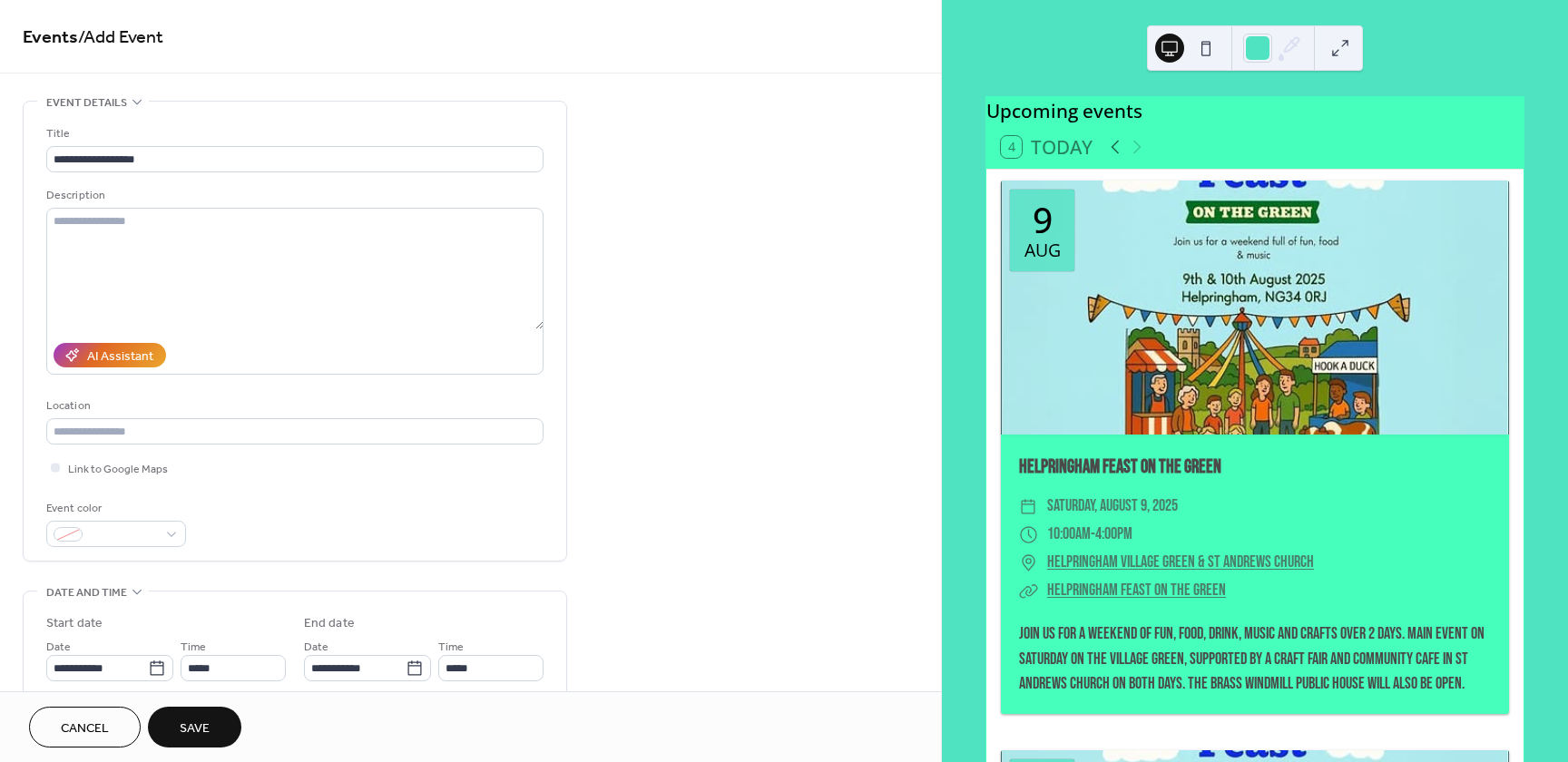 type on "**********" 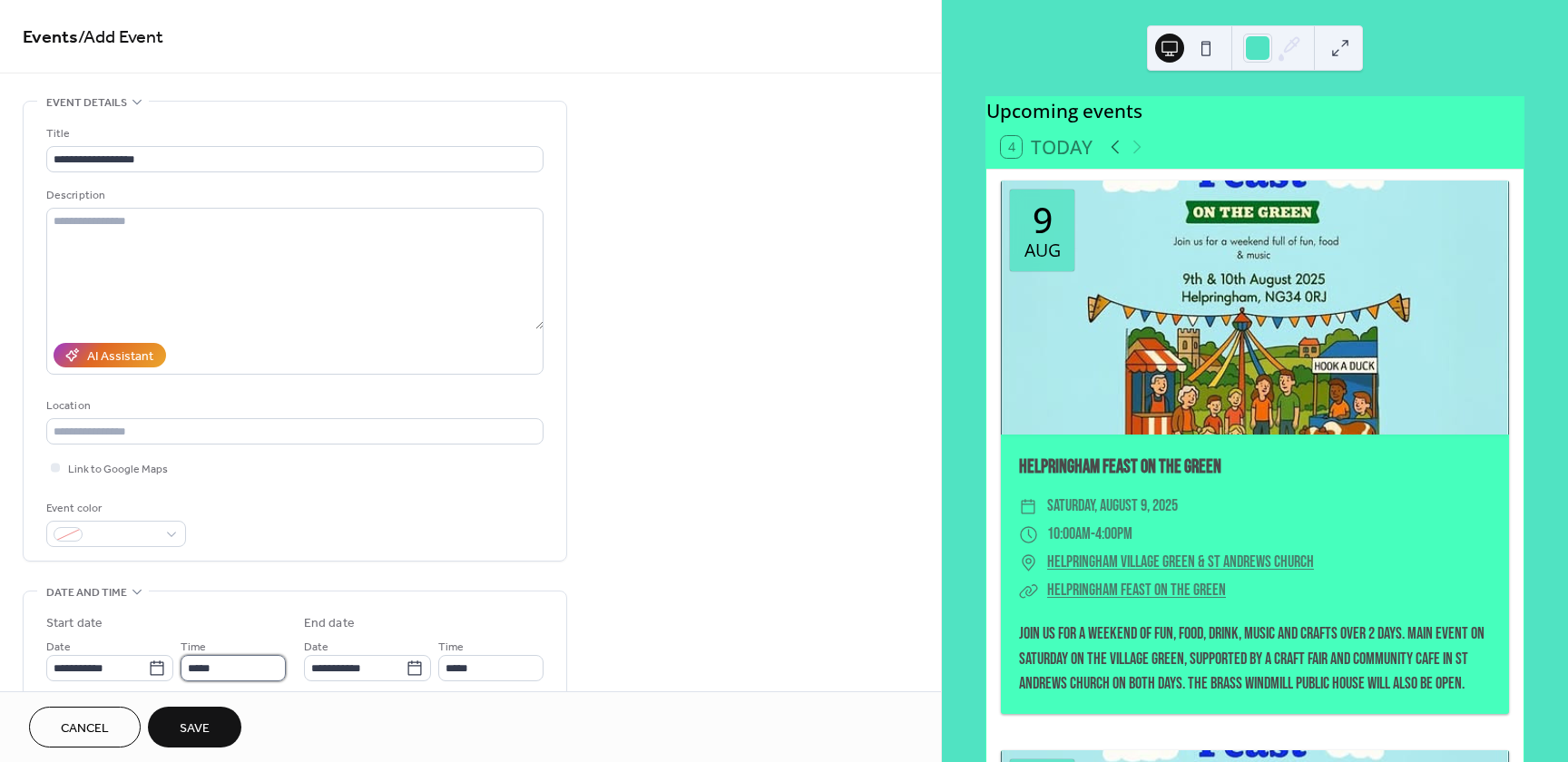 click on "*****" at bounding box center [233, 668] 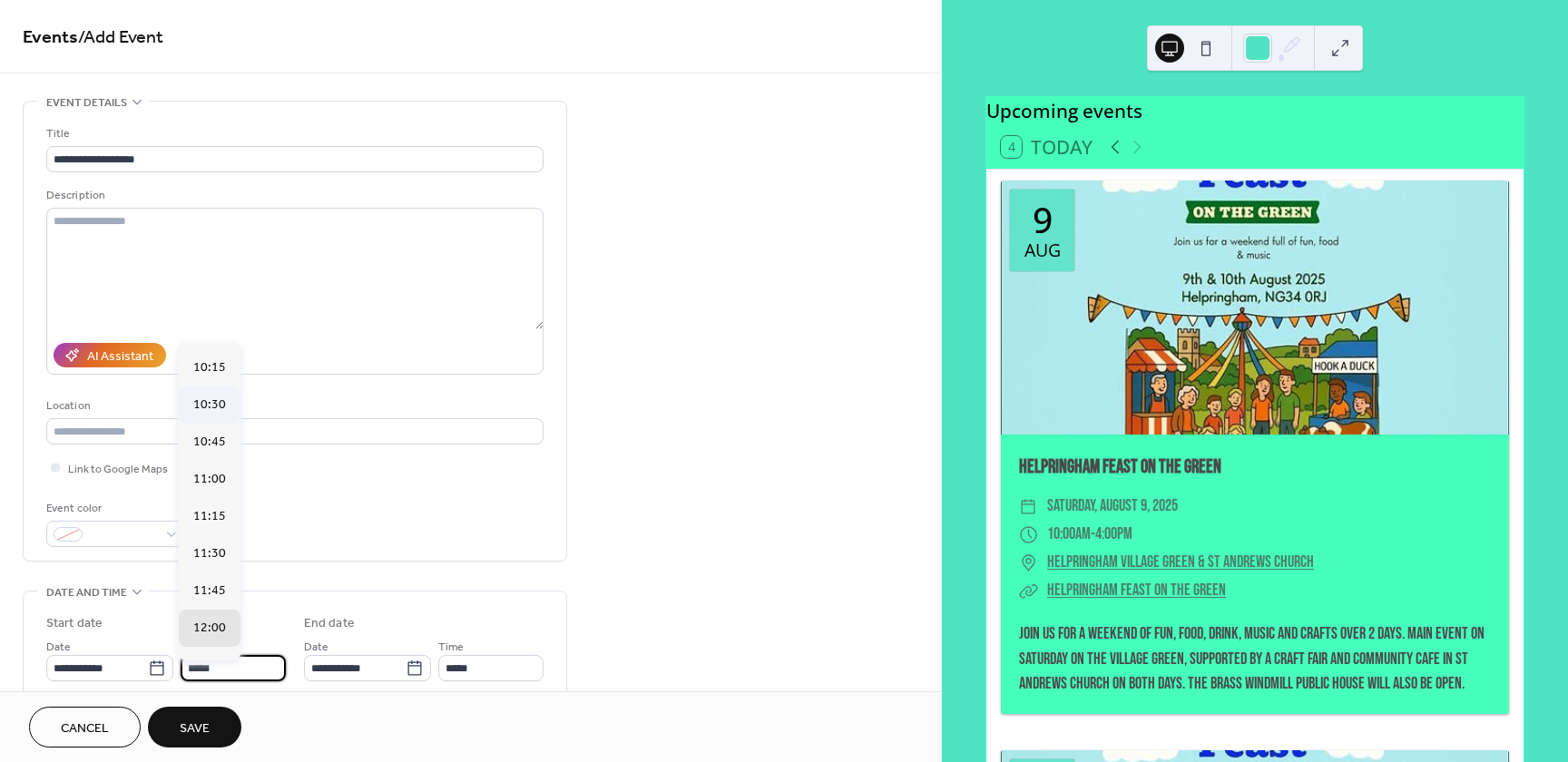 scroll, scrollTop: 1437, scrollLeft: 0, axis: vertical 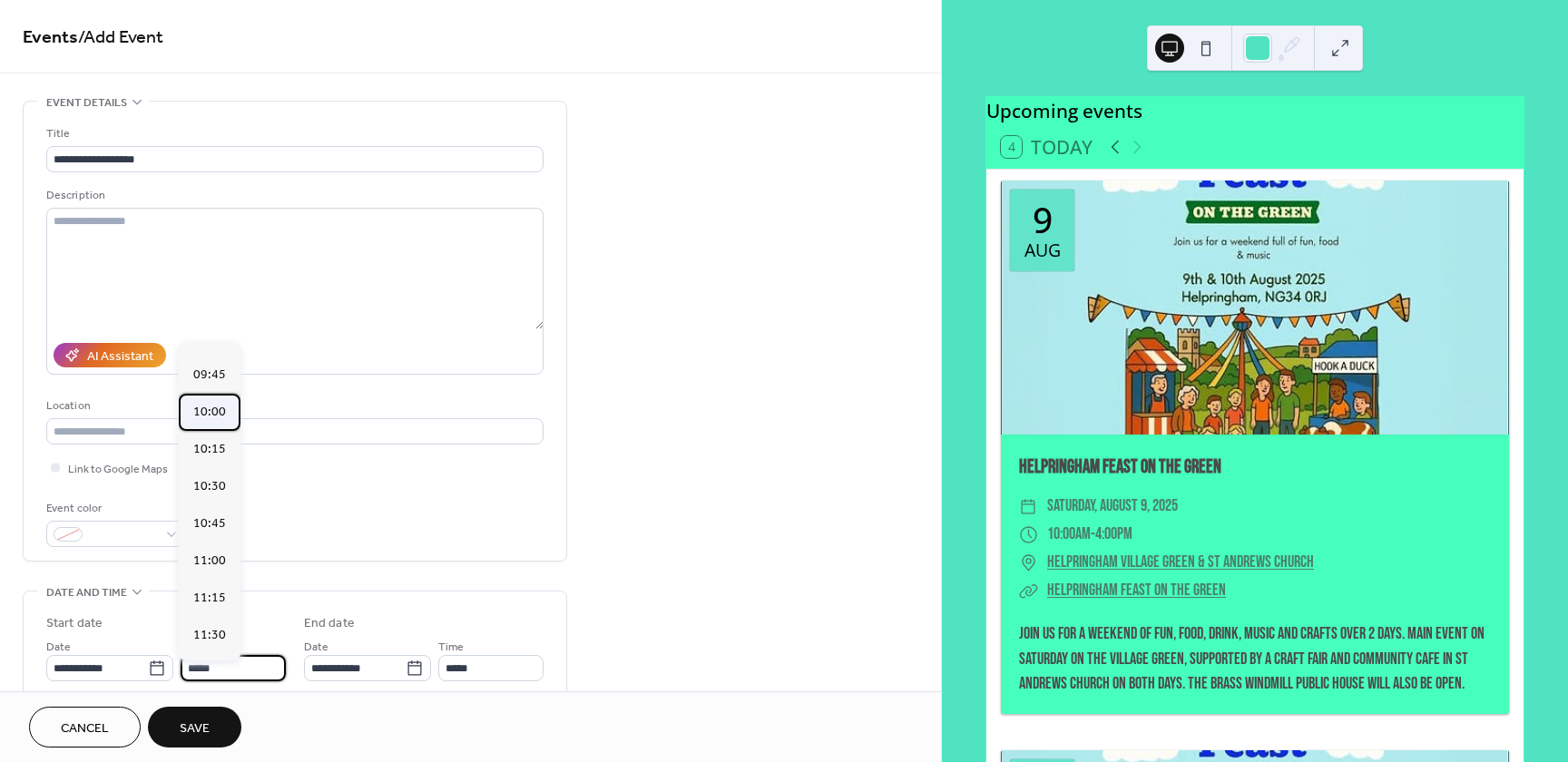 click on "10:00" at bounding box center (210, 412) 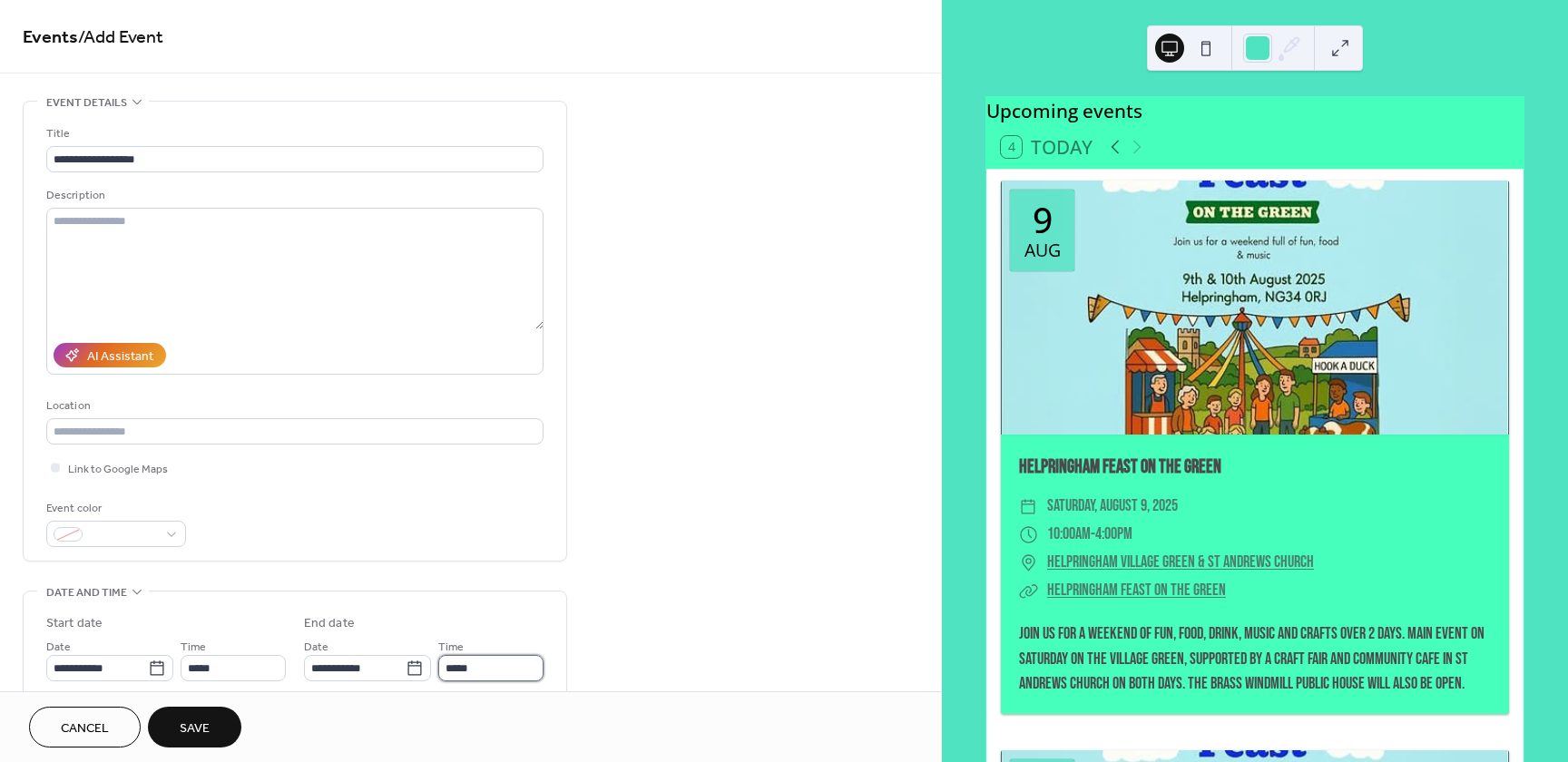 click on "*****" at bounding box center [491, 668] 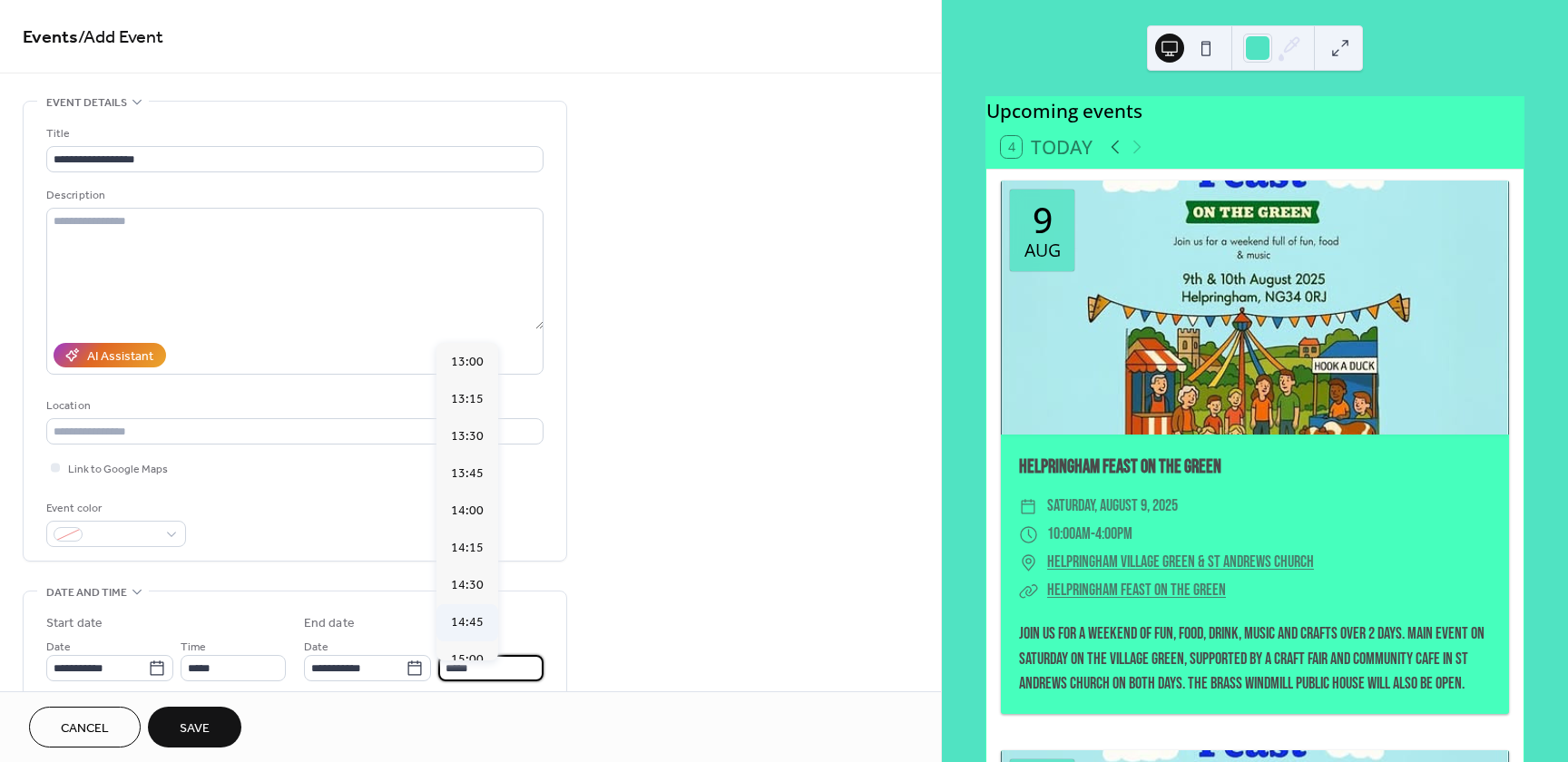 scroll, scrollTop: 572, scrollLeft: 0, axis: vertical 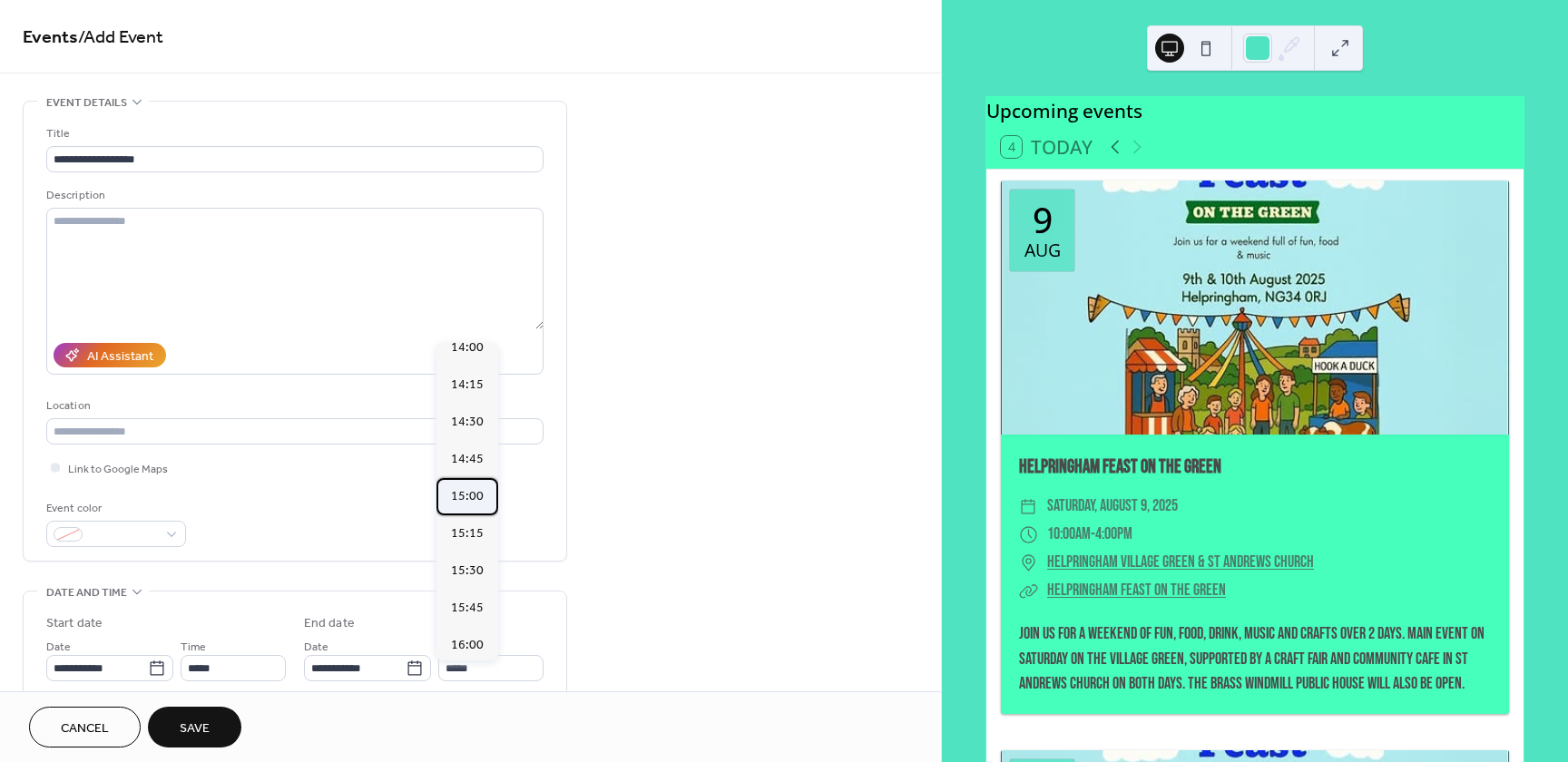 click on "15:00" at bounding box center [467, 496] 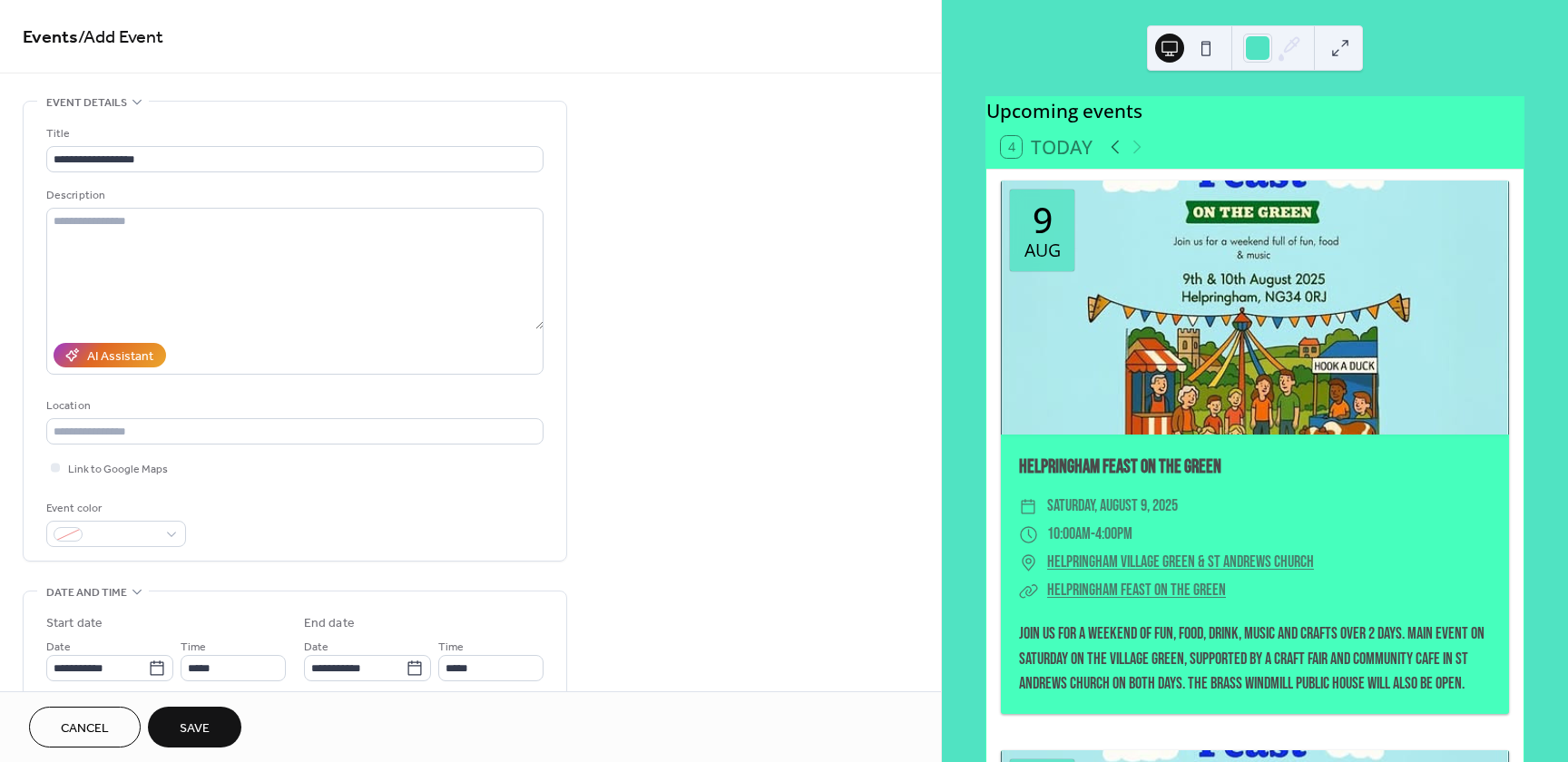 click on "Save" at bounding box center [194, 727] 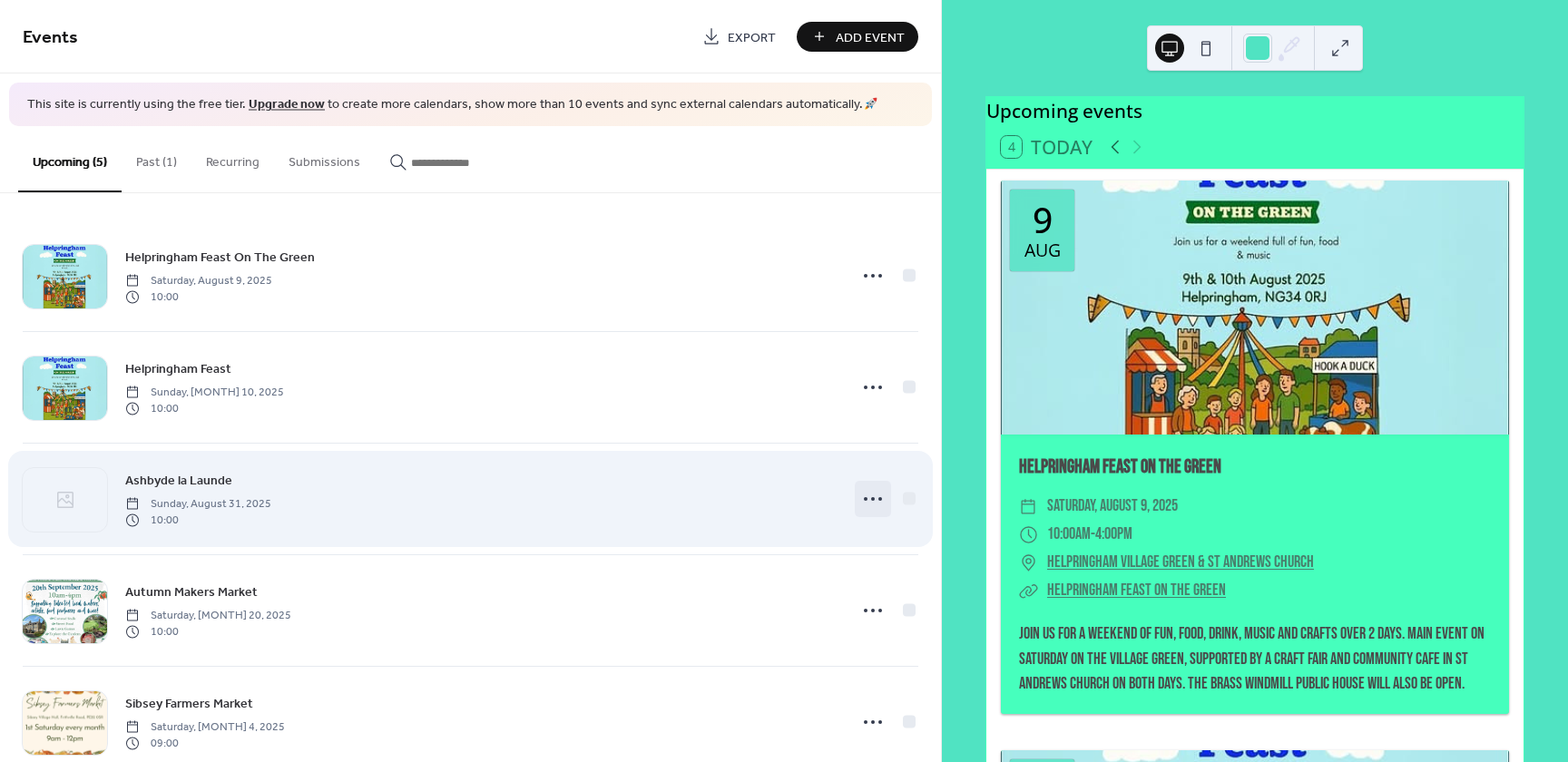 click 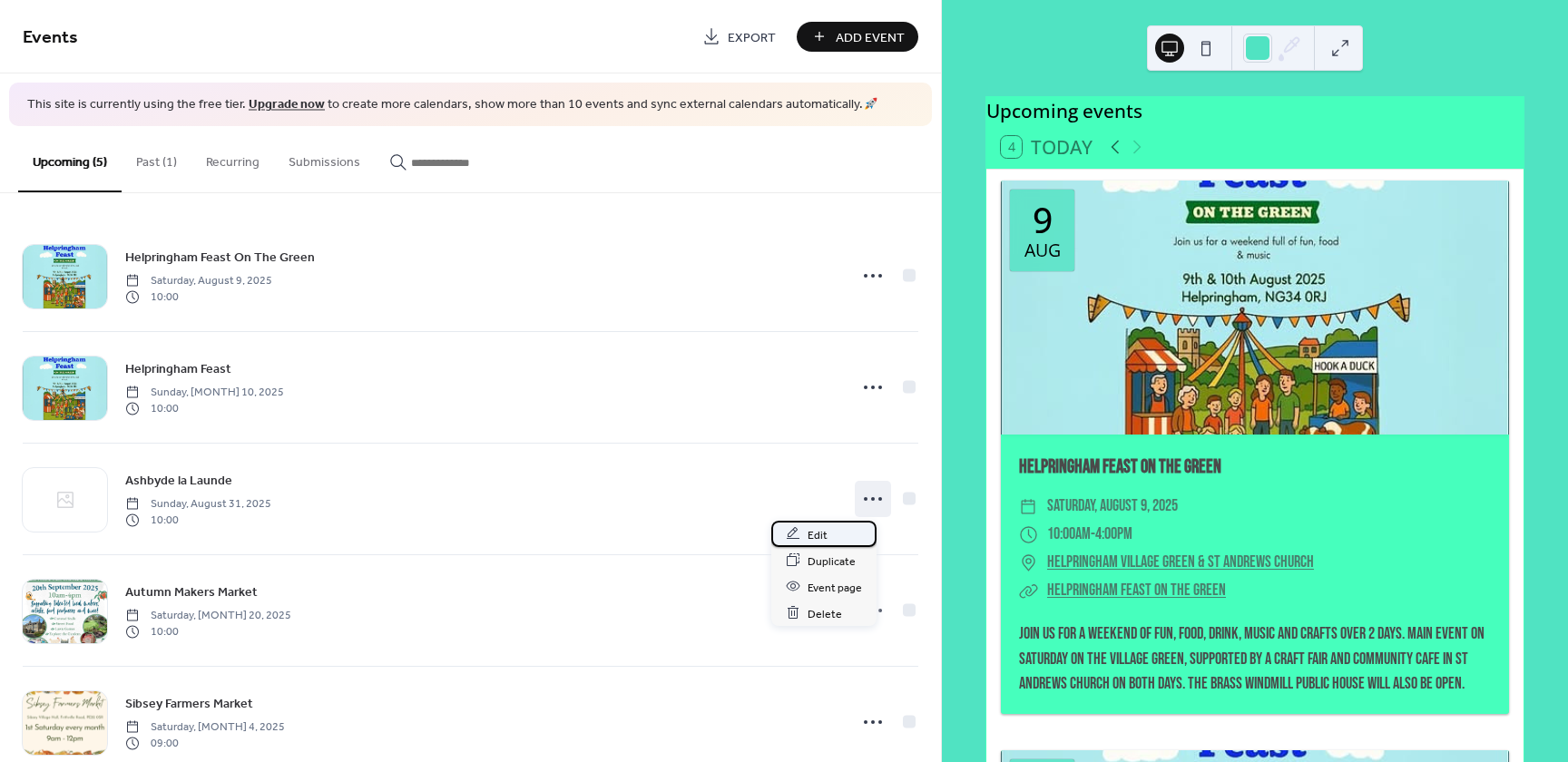 click on "Edit" at bounding box center [818, 534] 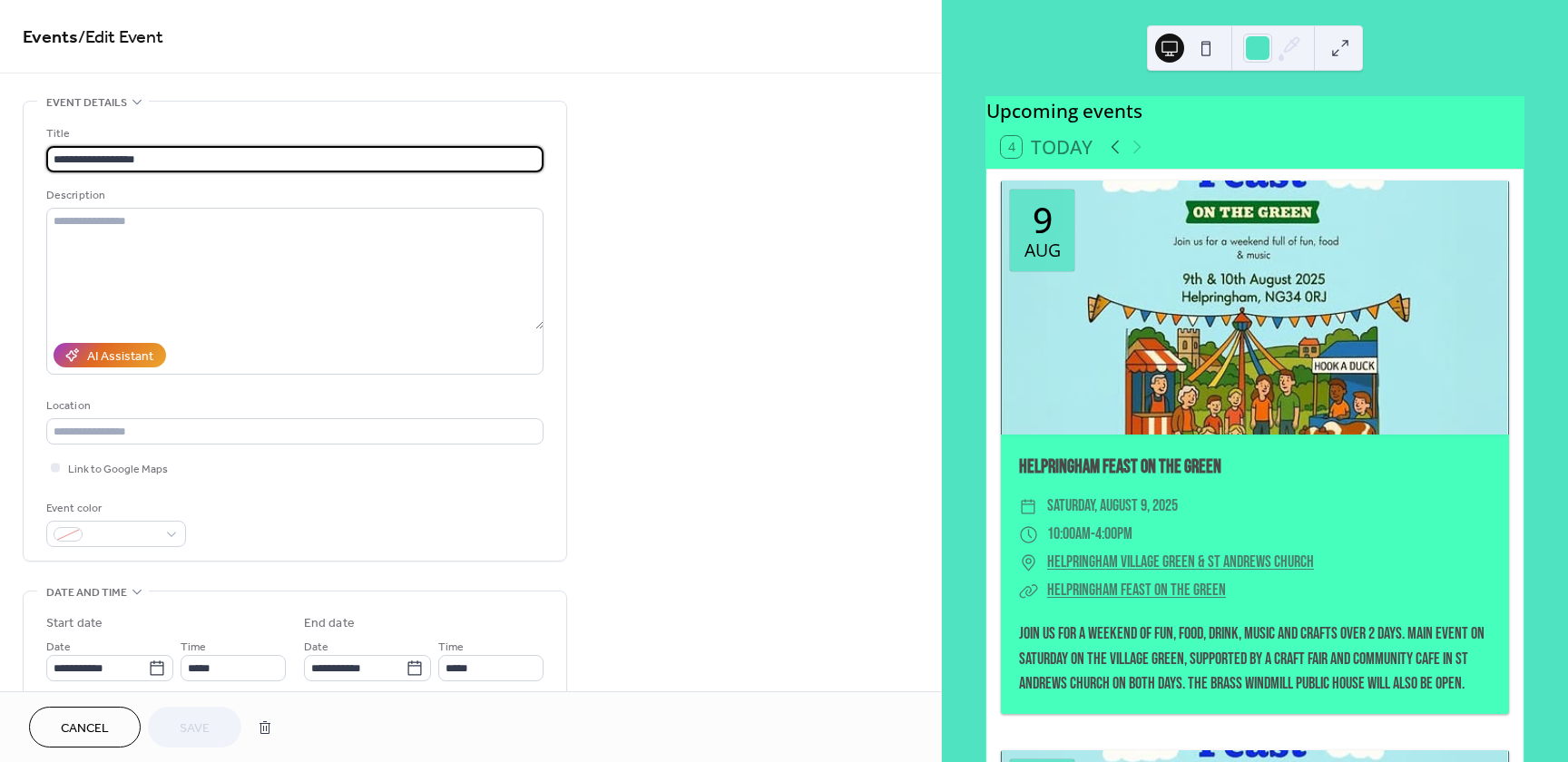 click on "**********" at bounding box center (295, 159) 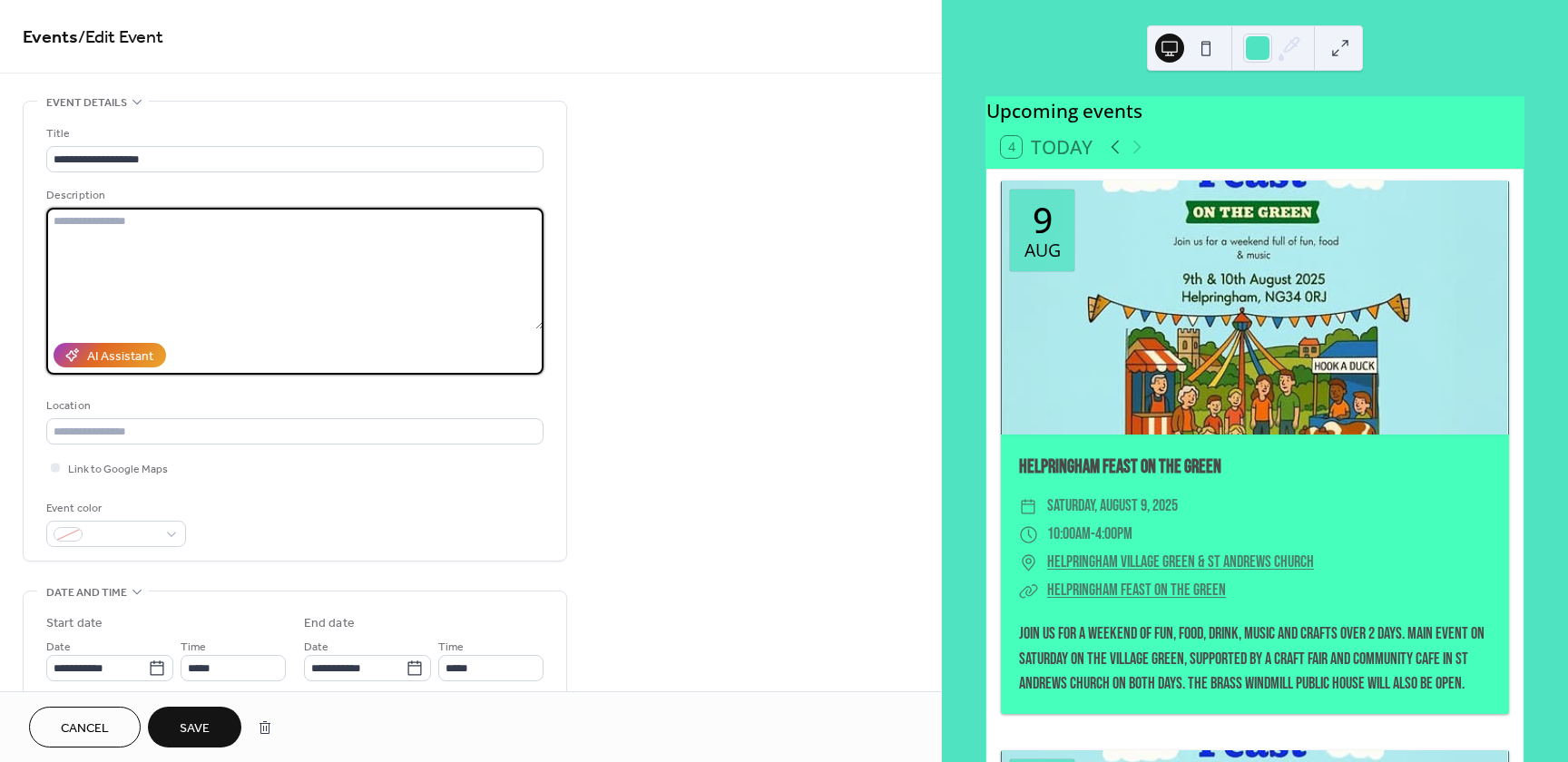 click at bounding box center [295, 269] 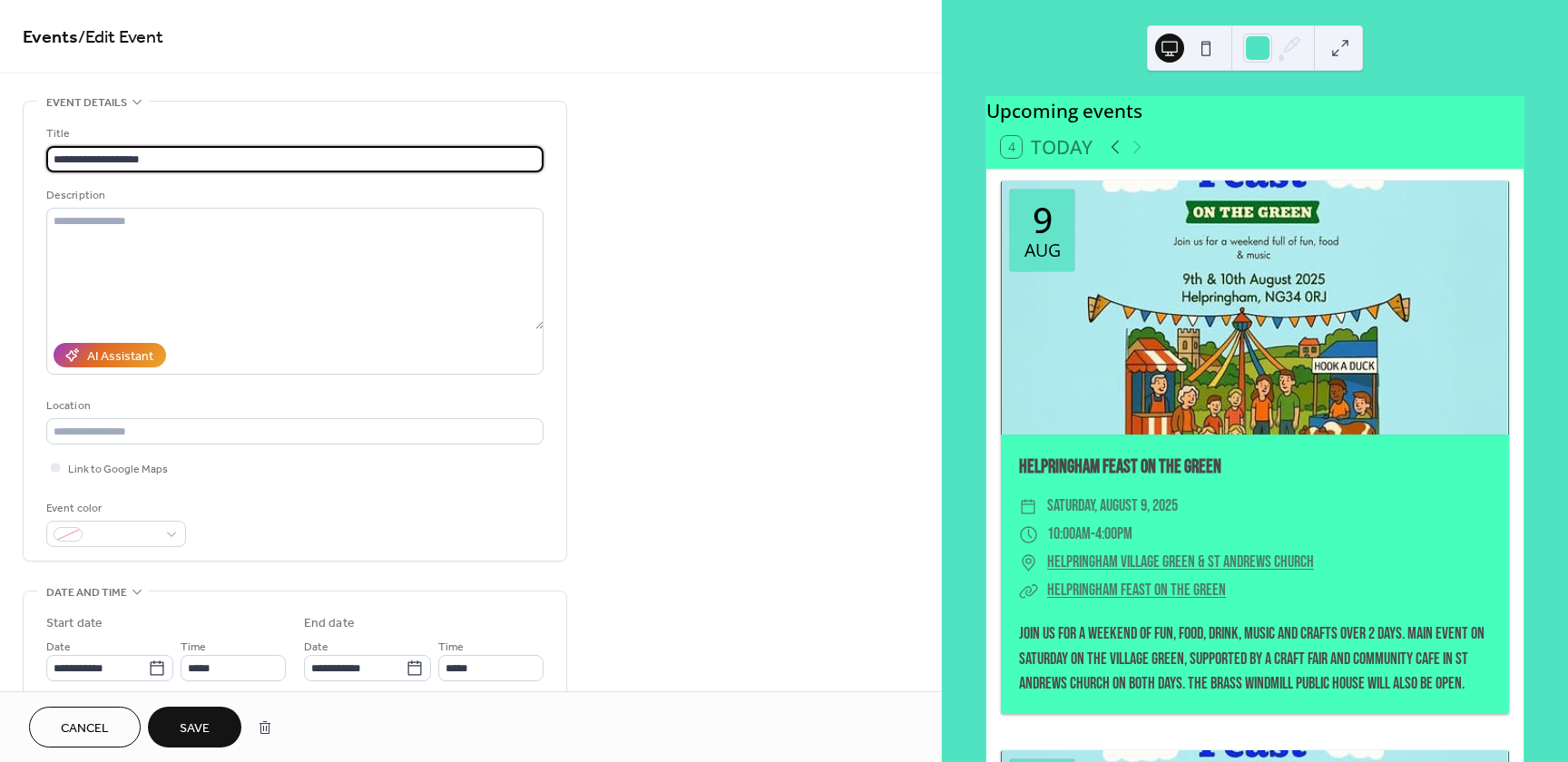 click on "**********" at bounding box center (295, 159) 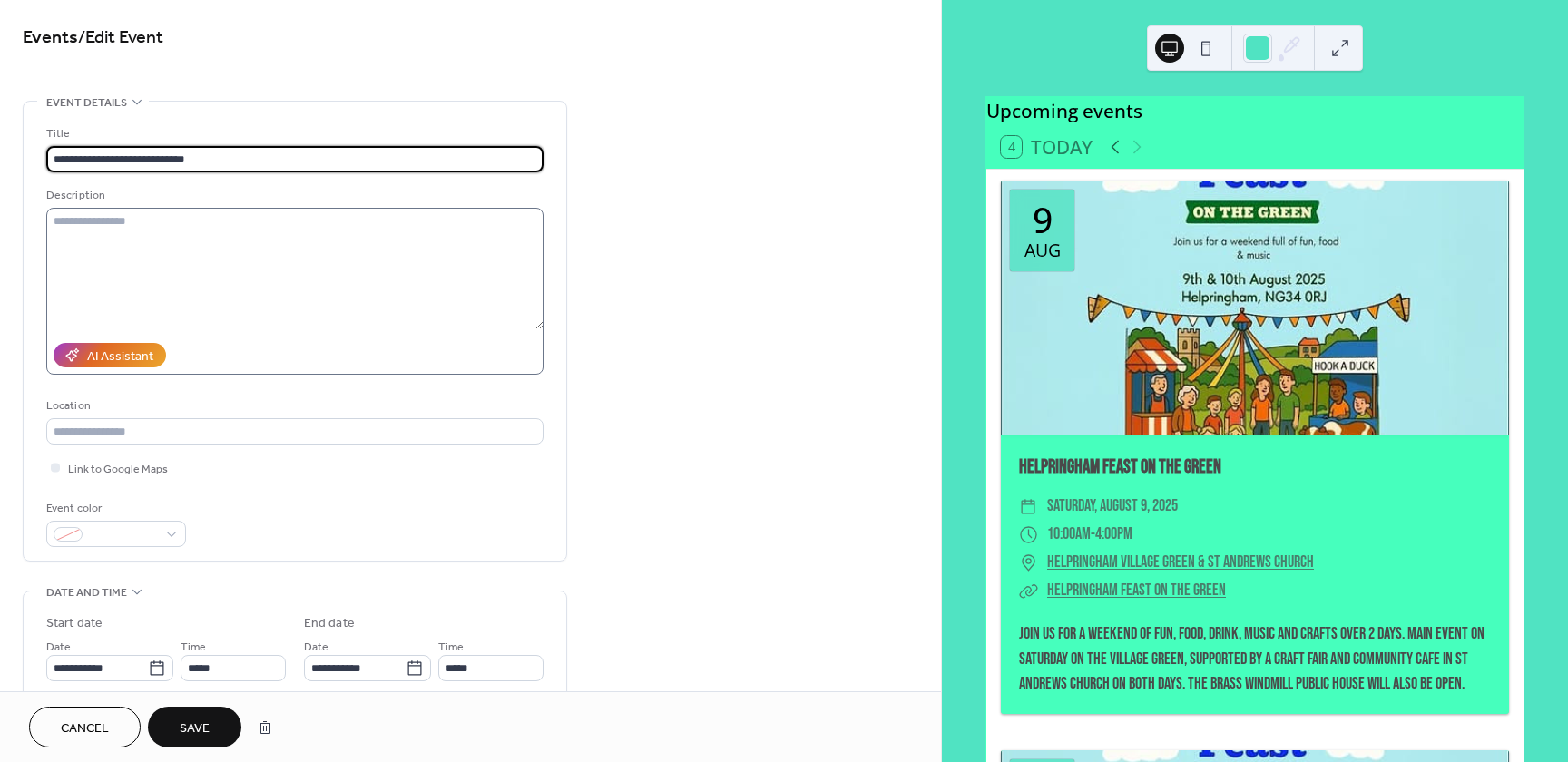 type on "**********" 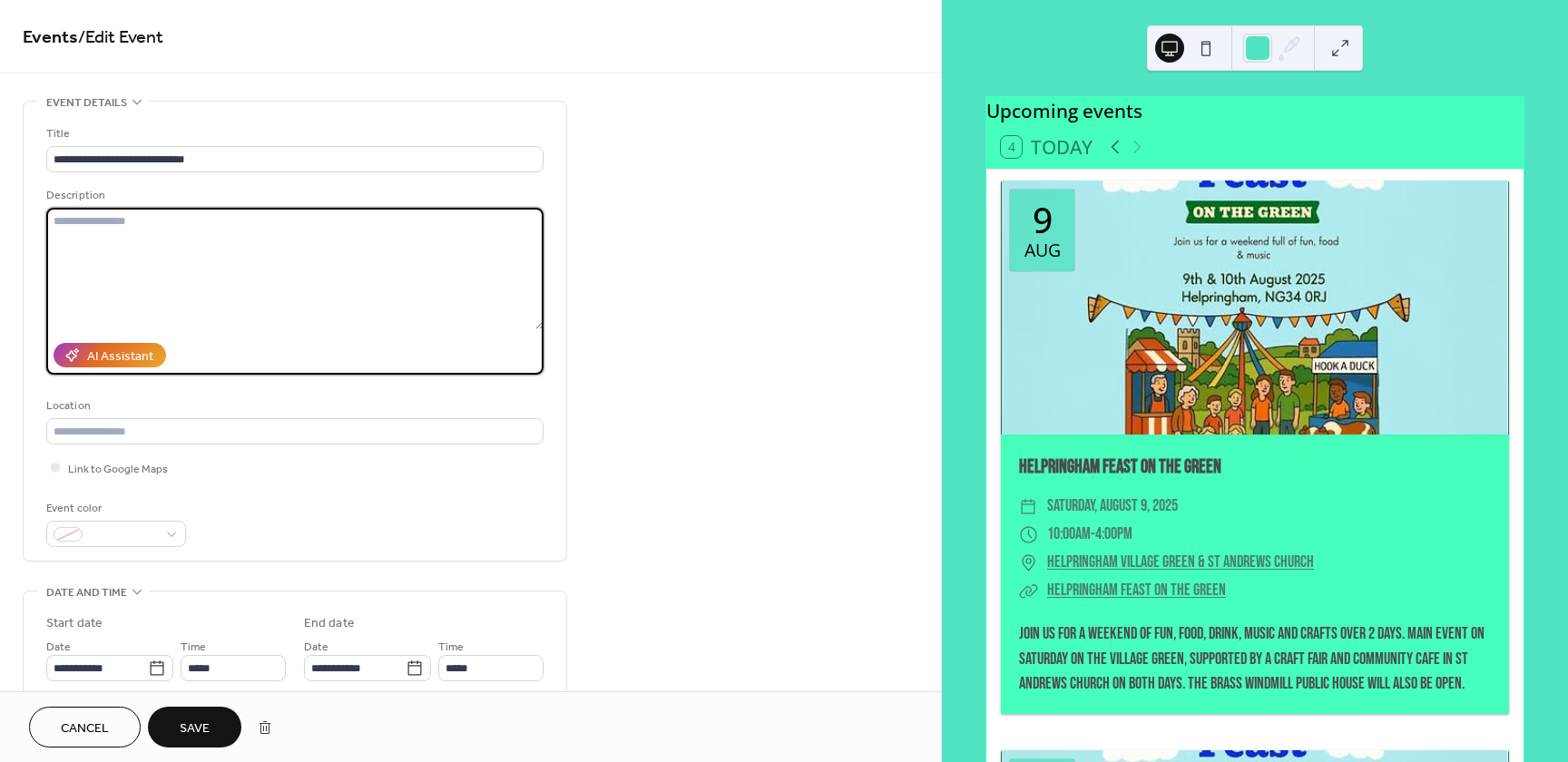 click at bounding box center [295, 269] 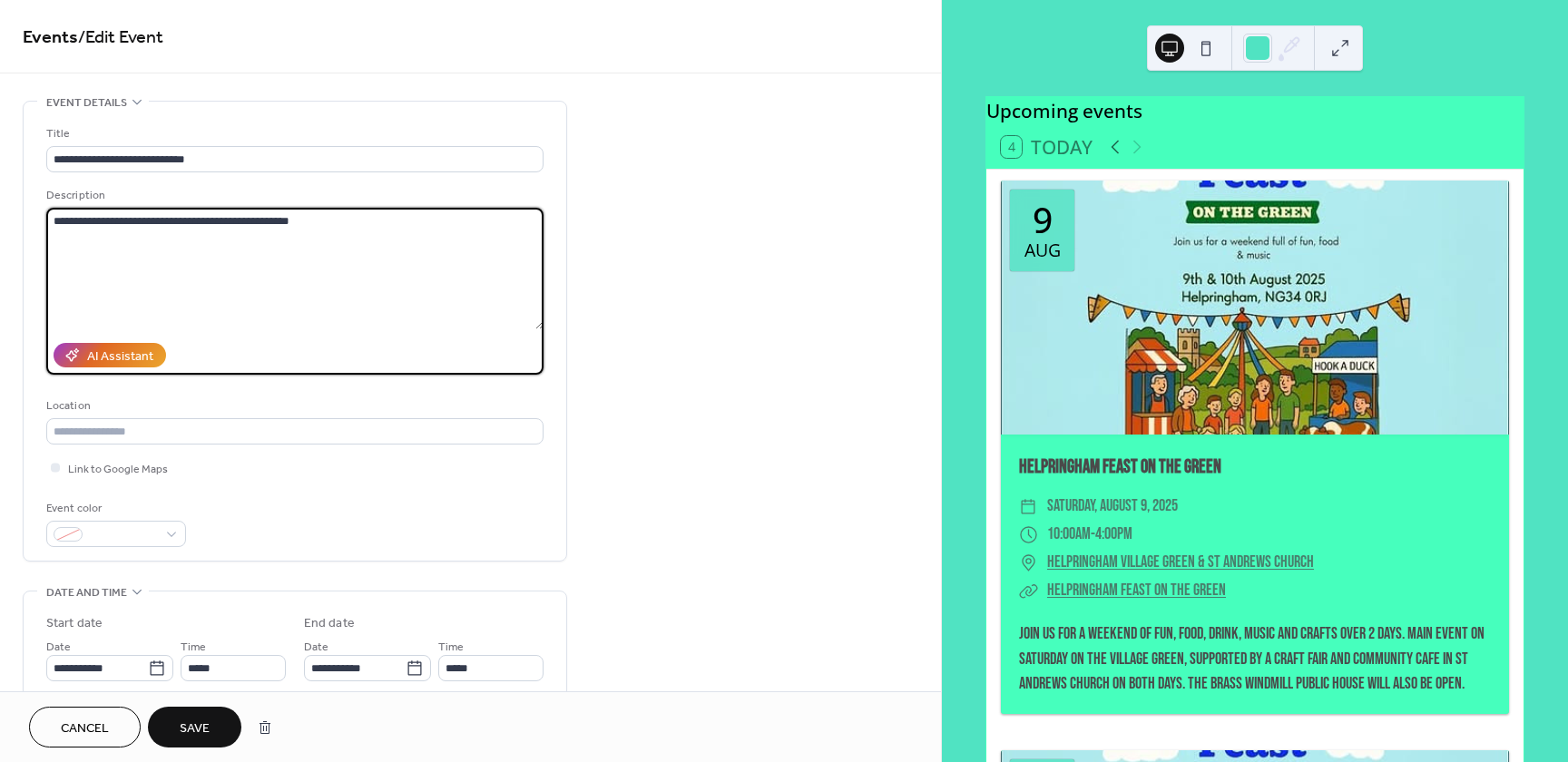drag, startPoint x: 247, startPoint y: 225, endPoint x: 219, endPoint y: 227, distance: 28.07134 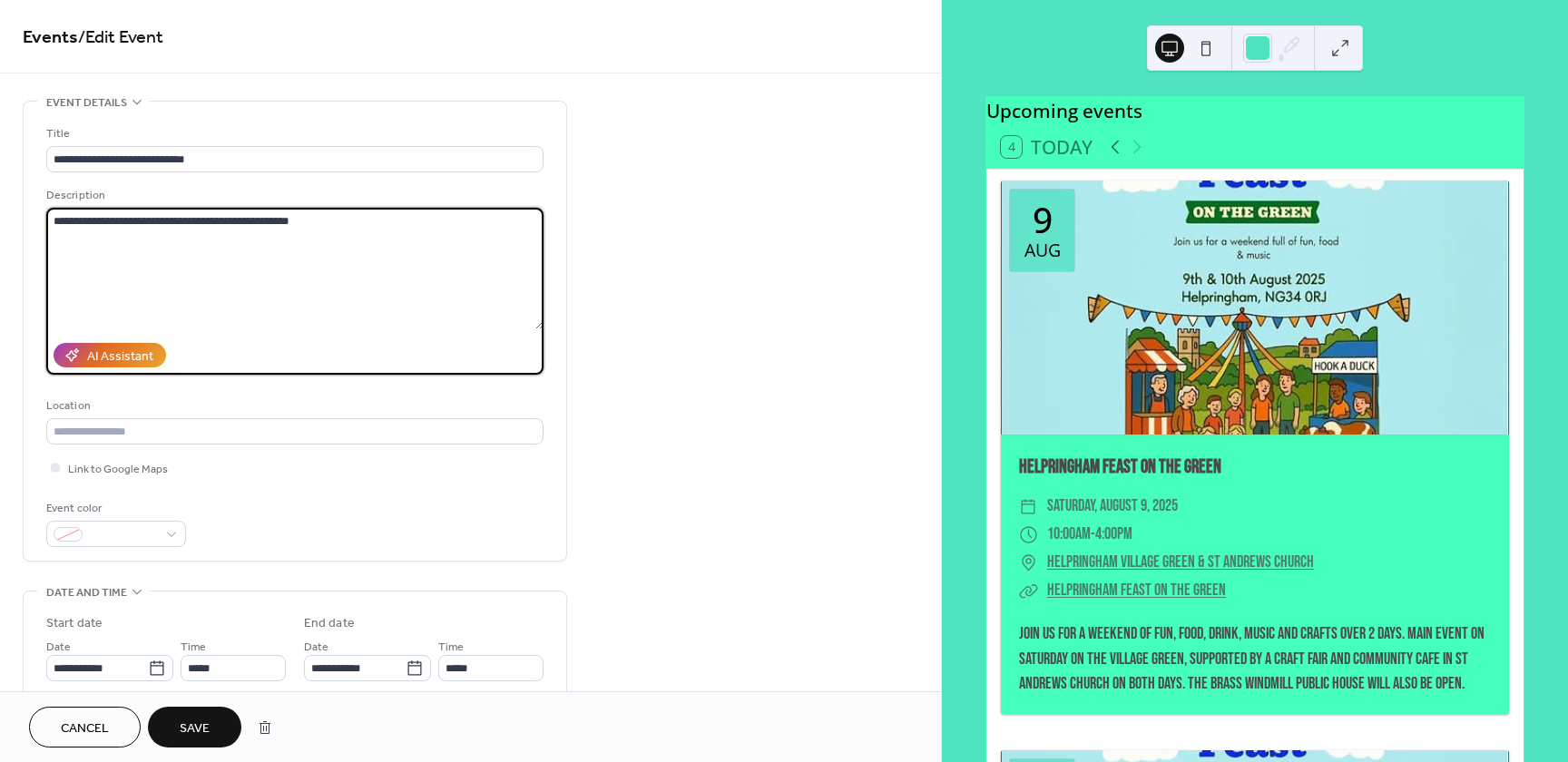 click on "**********" at bounding box center (295, 269) 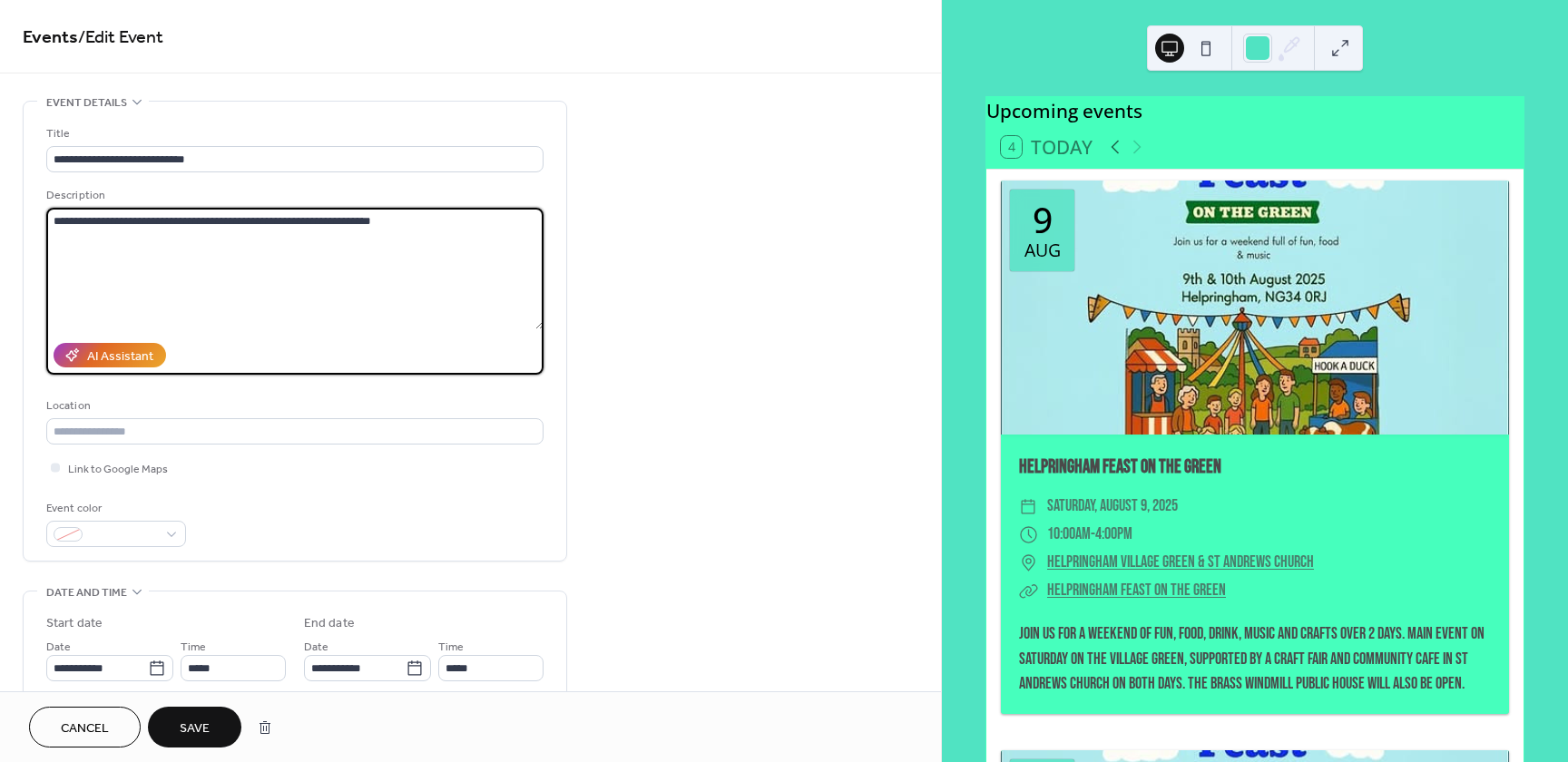 drag, startPoint x: 368, startPoint y: 224, endPoint x: 324, endPoint y: 233, distance: 44.91 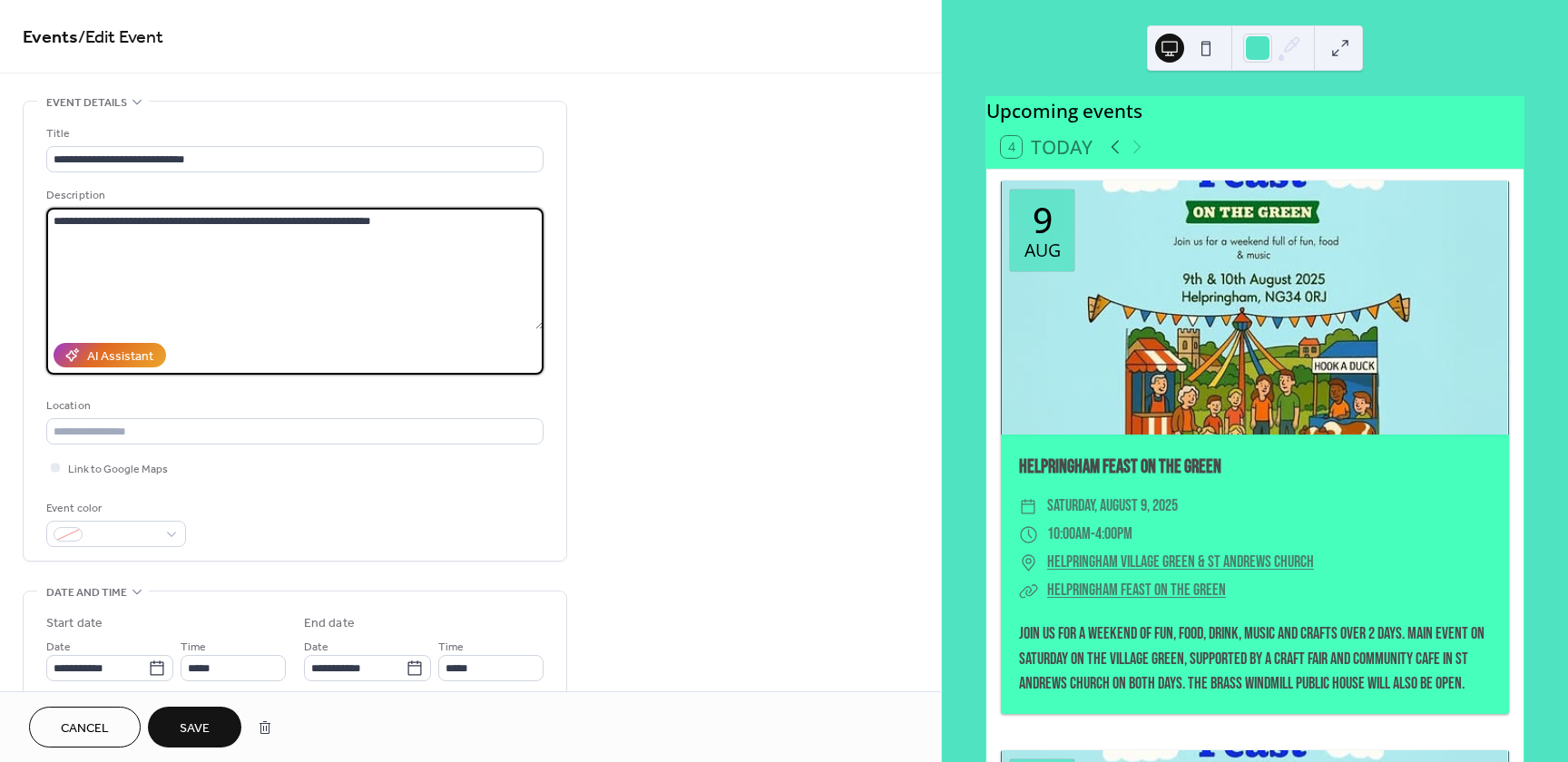 click on "**********" at bounding box center (295, 269) 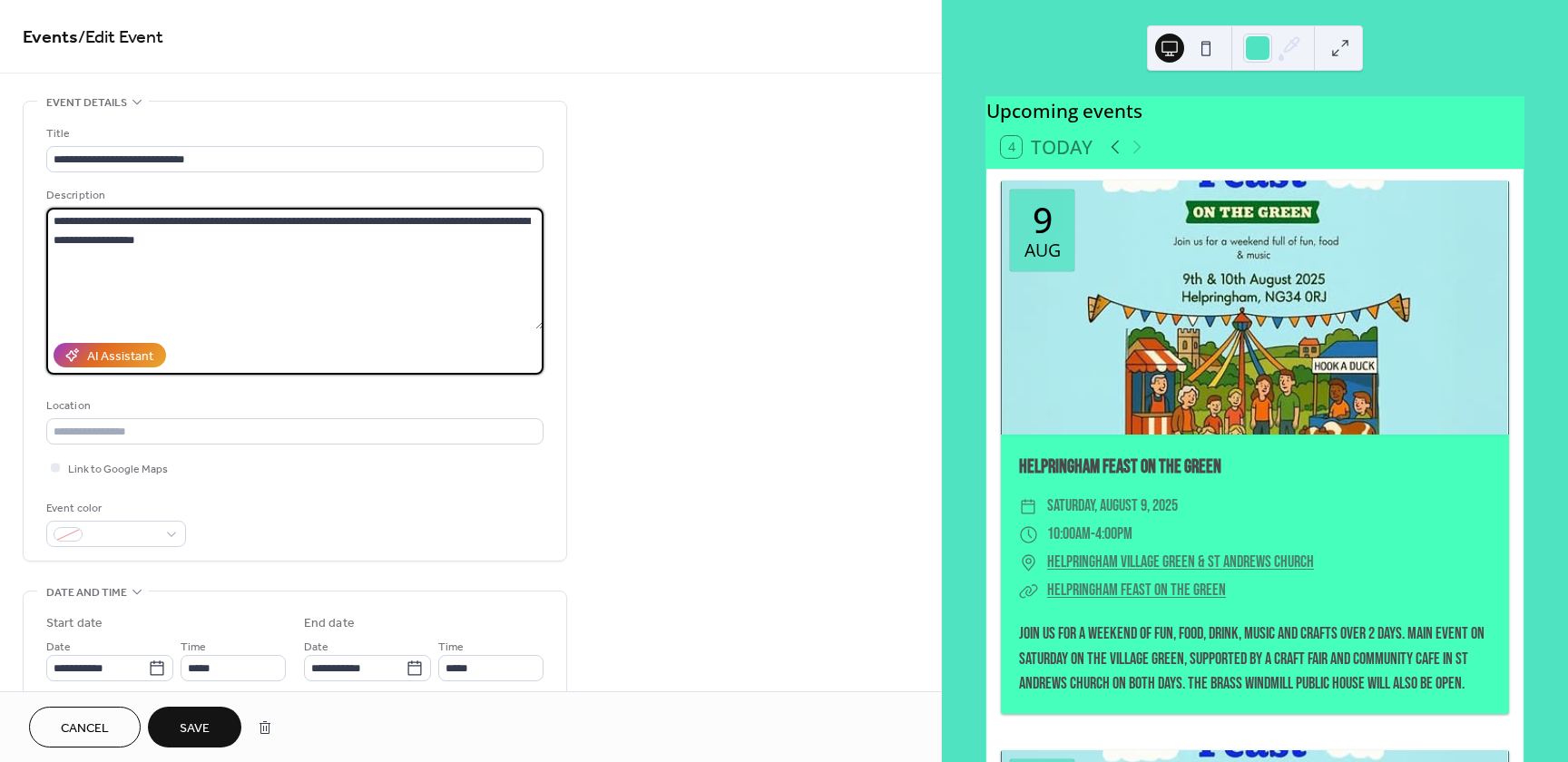 click on "**********" at bounding box center (295, 269) 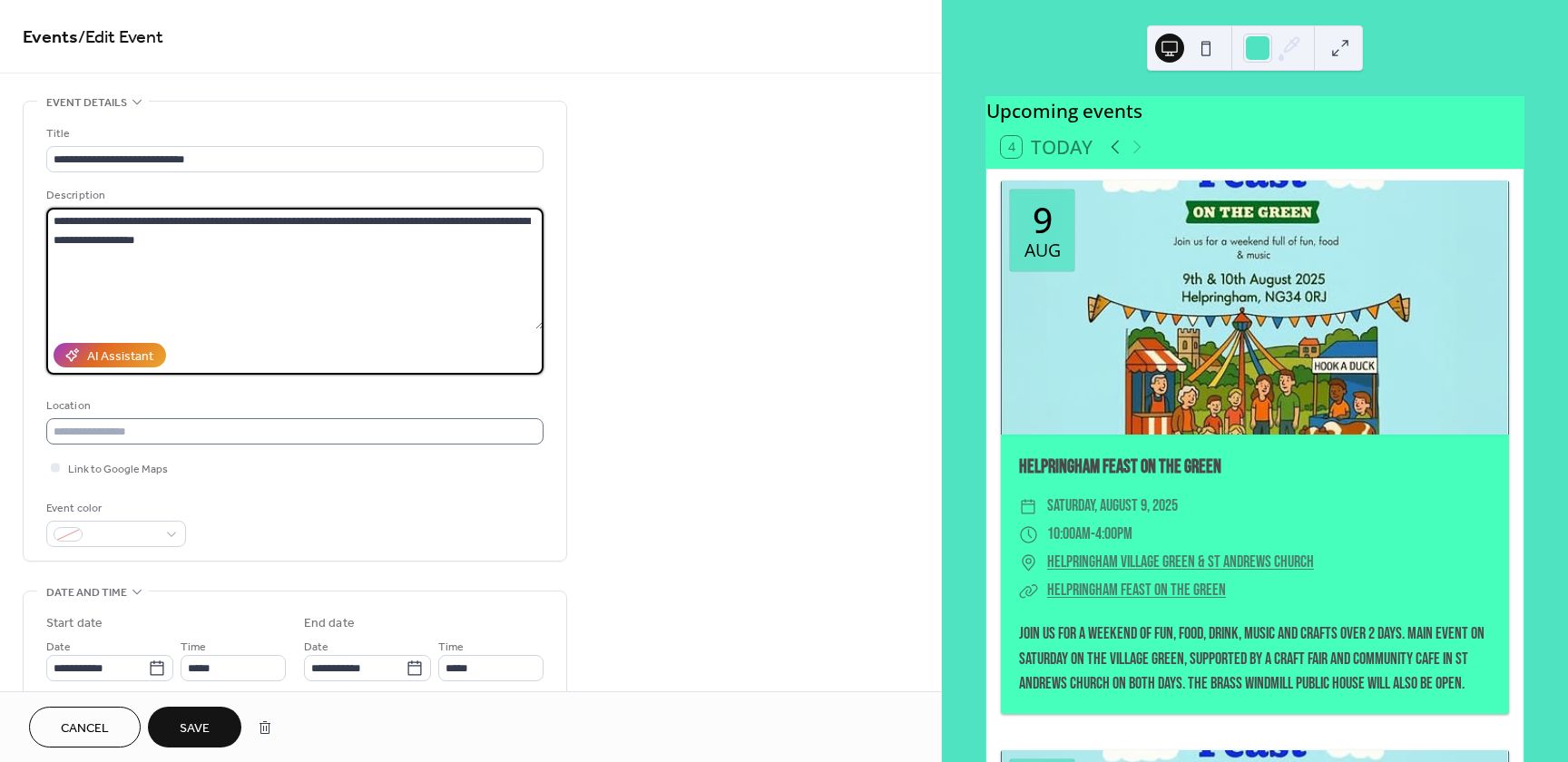 type on "**********" 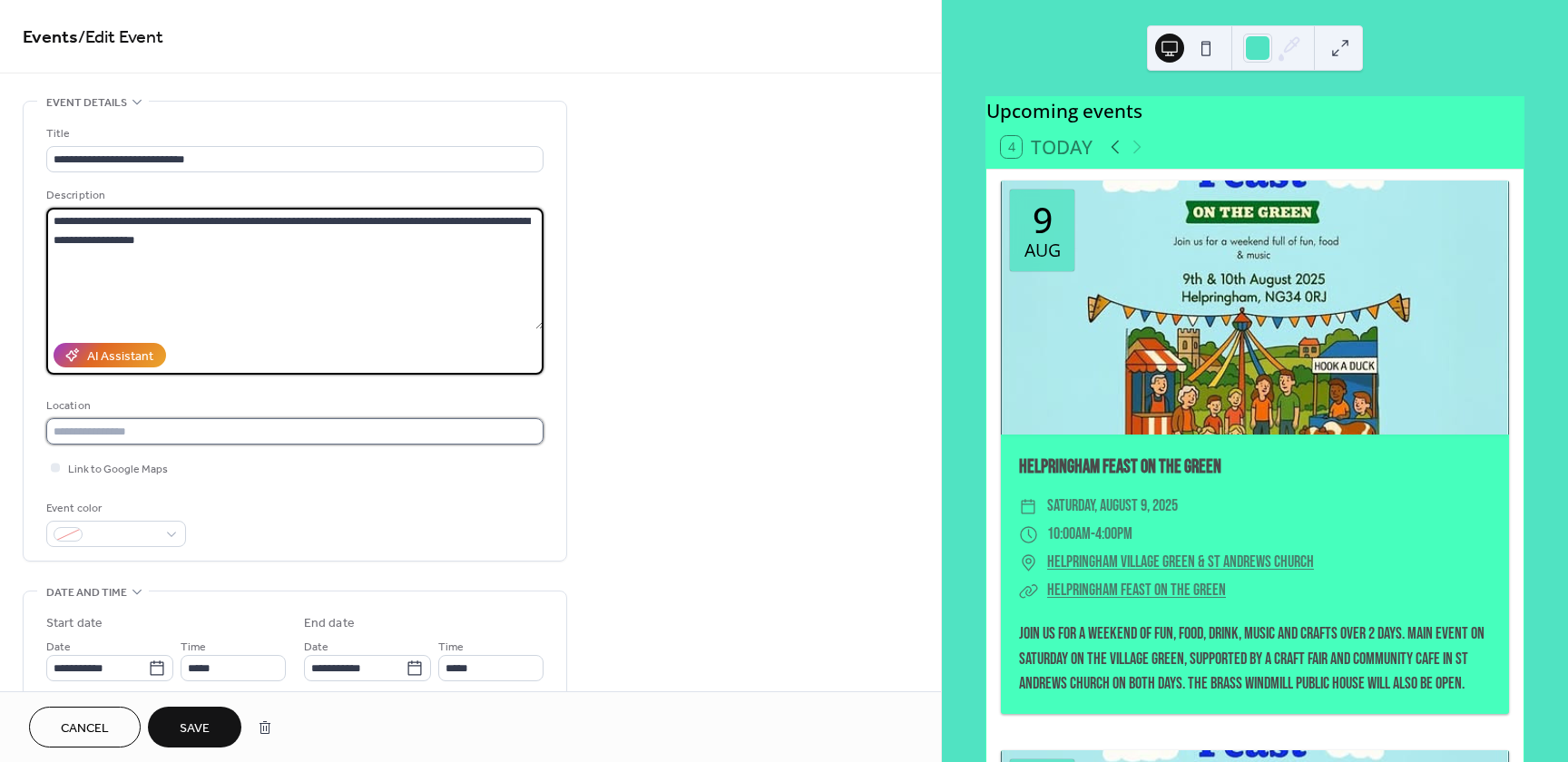 click at bounding box center (295, 431) 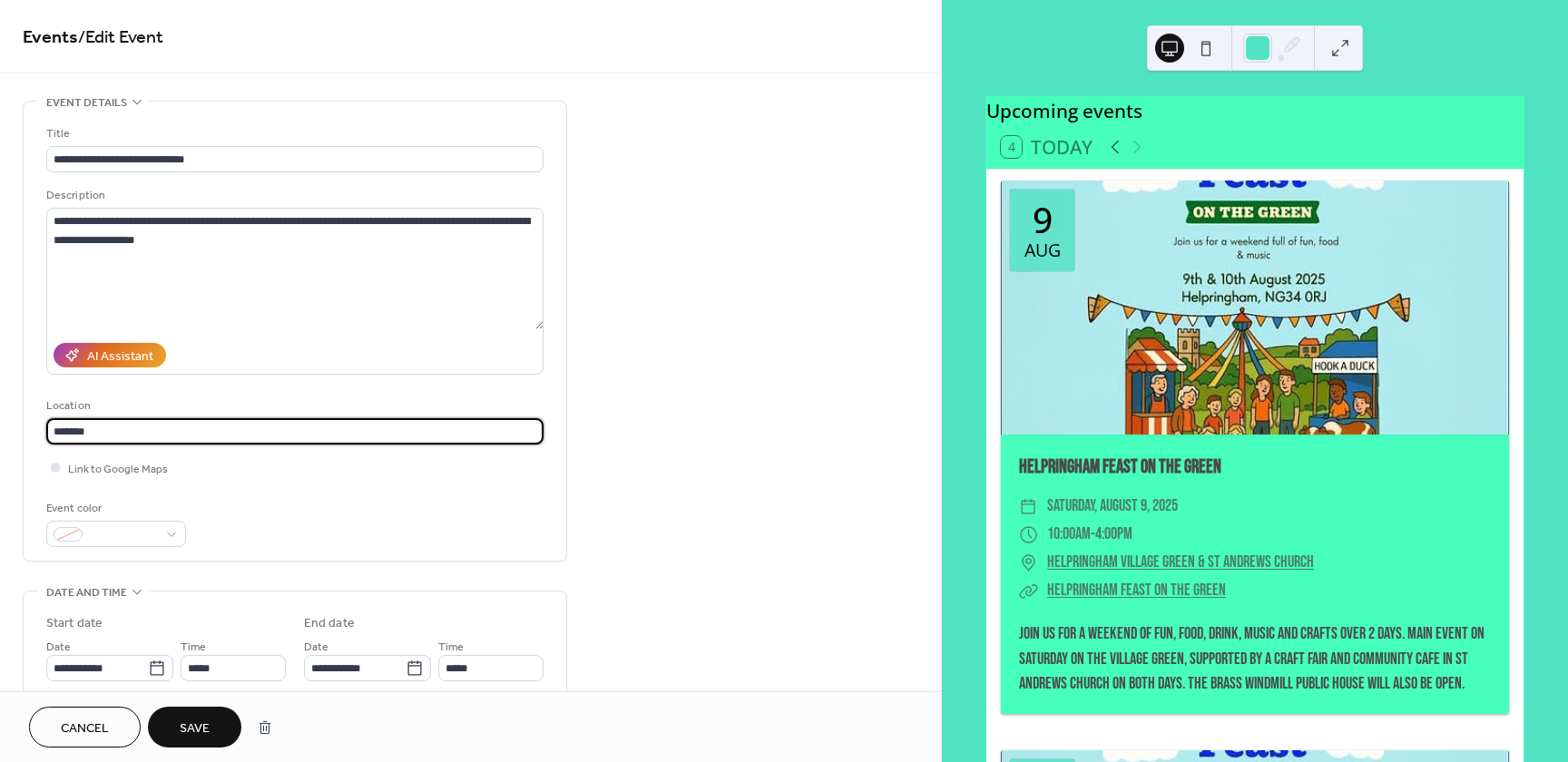 type on "*******" 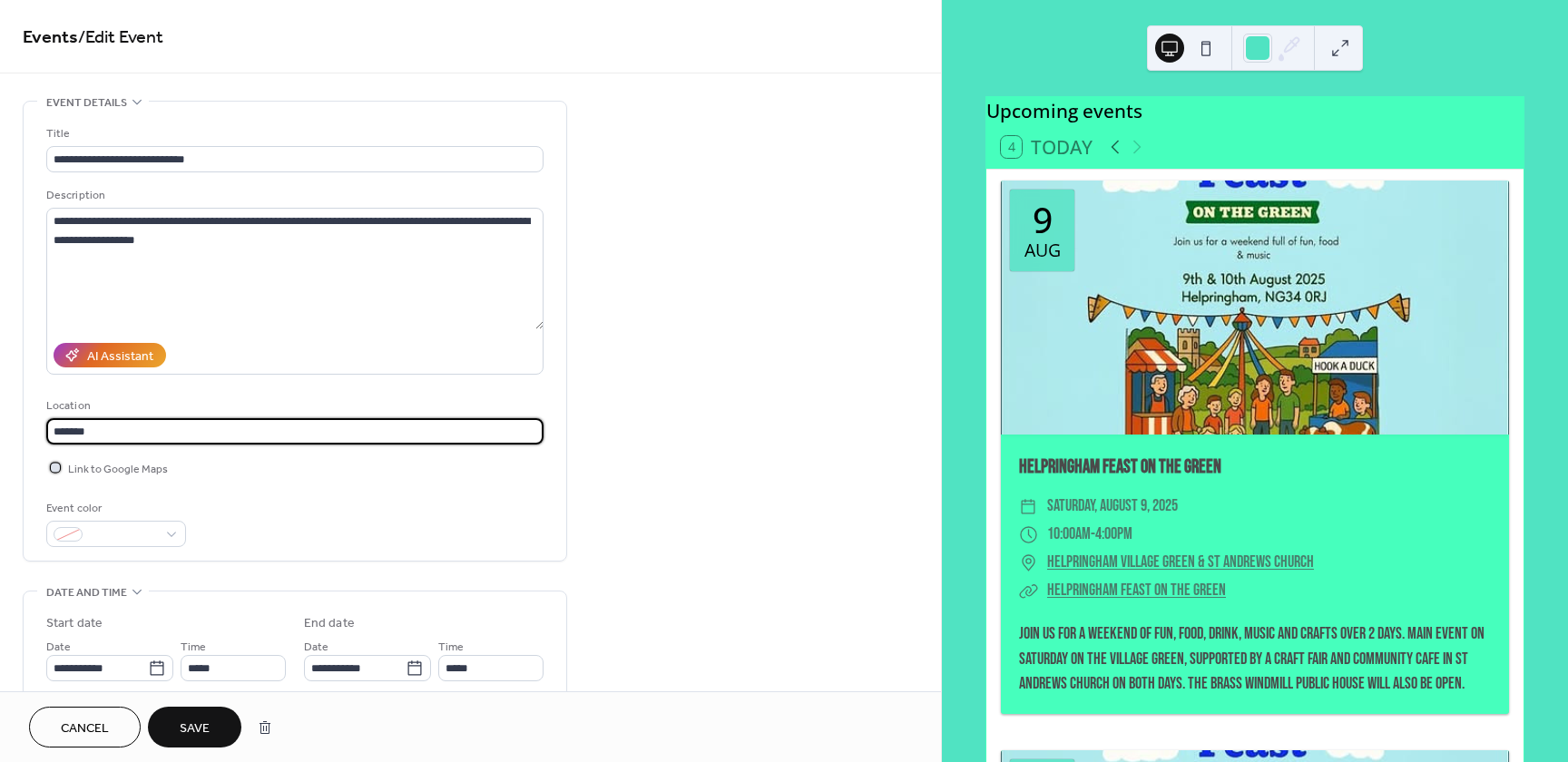 click at bounding box center [55, 467] 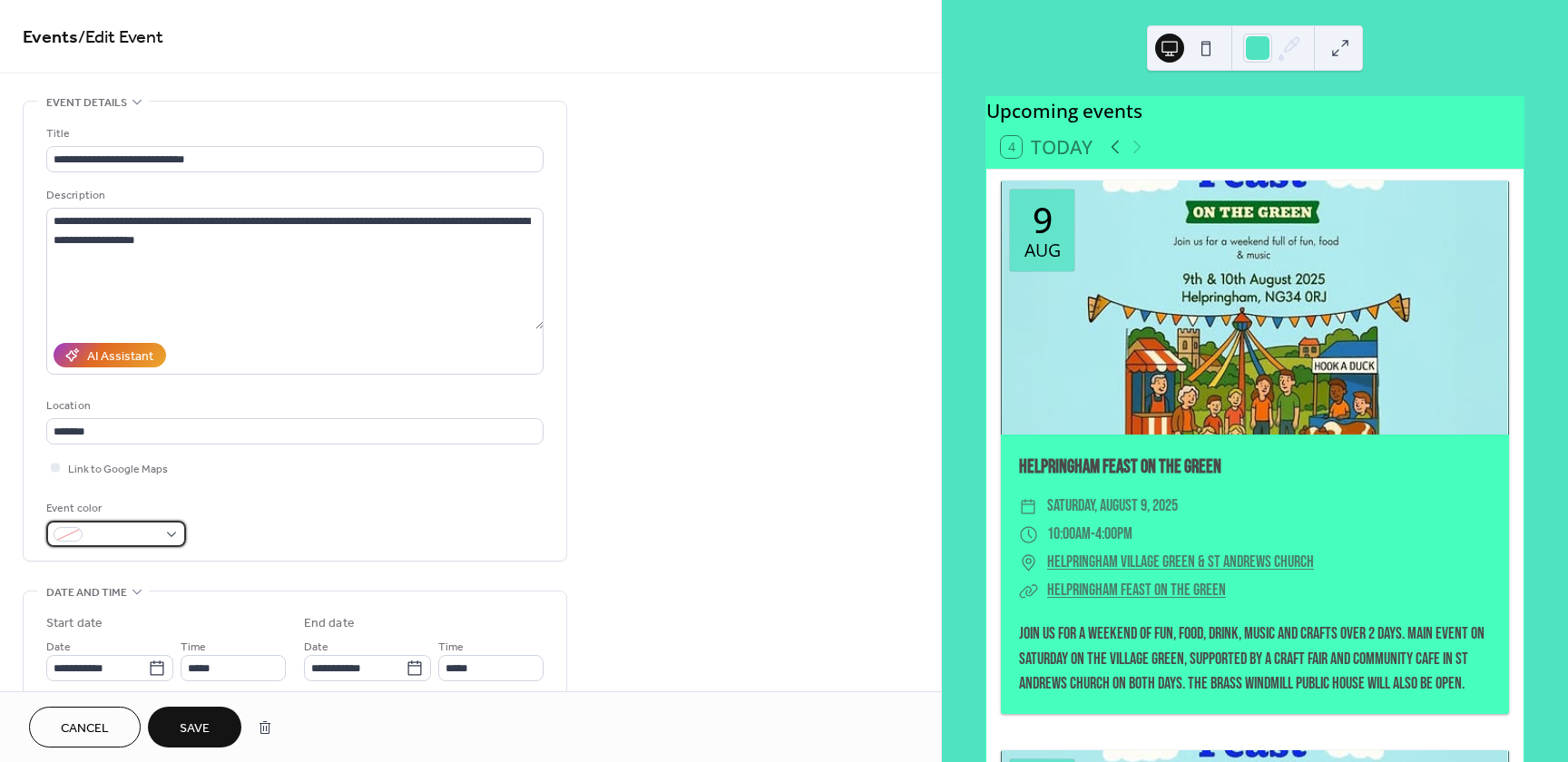 click at bounding box center [116, 533] 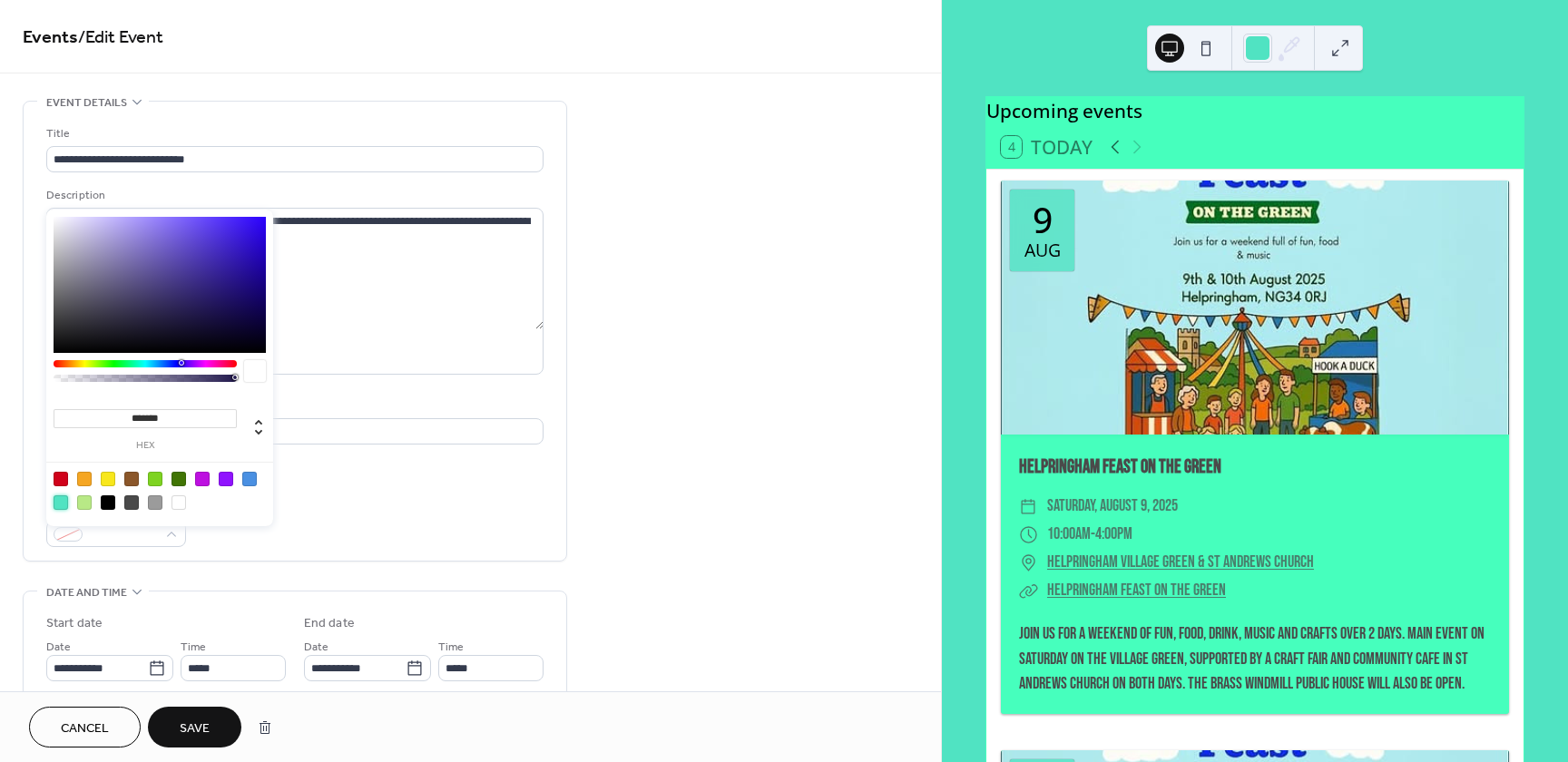 click at bounding box center (61, 503) 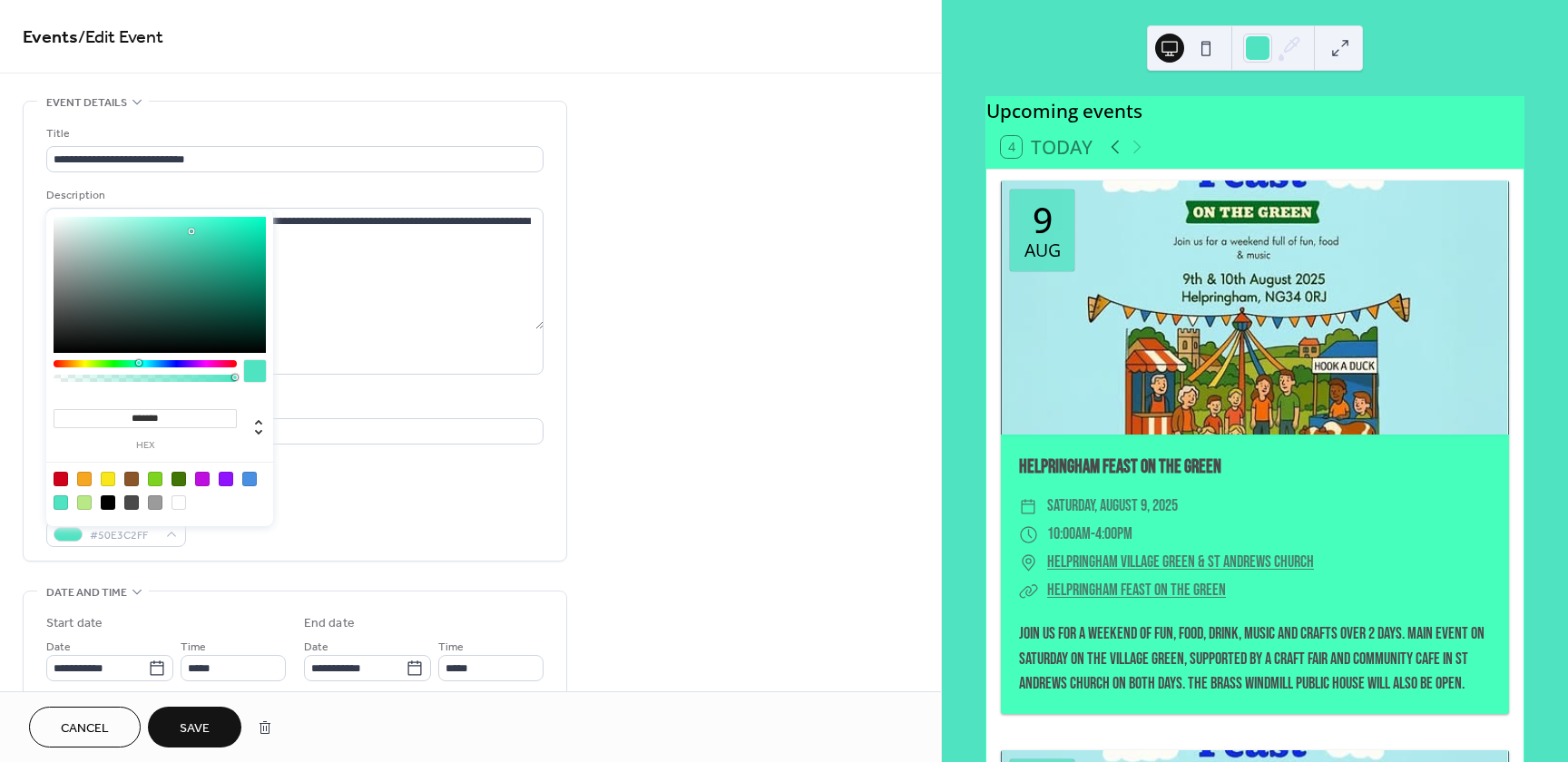 click on "******* hex" at bounding box center [160, 367] 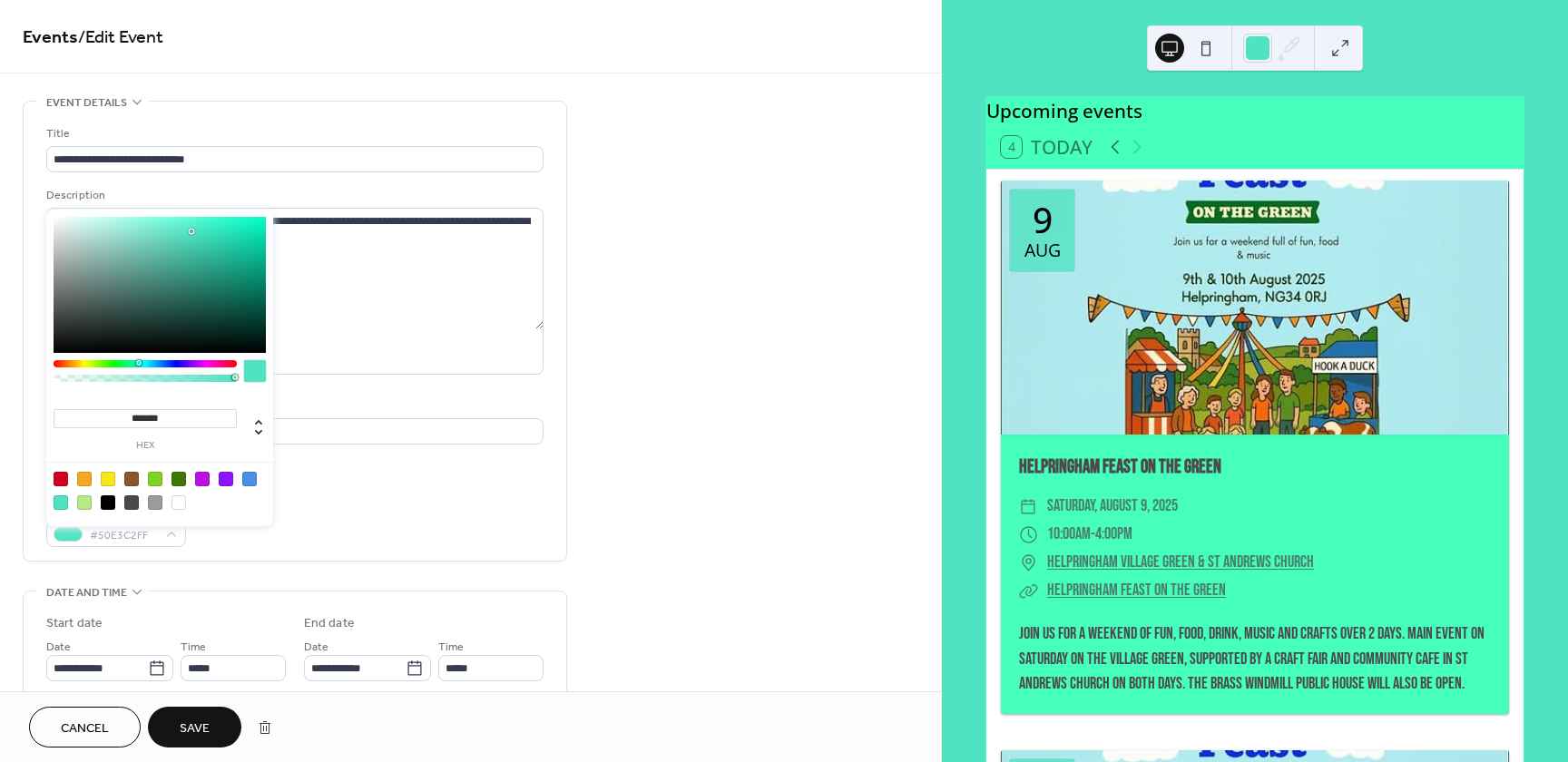 click on "Link to Google Maps" at bounding box center [295, 467] 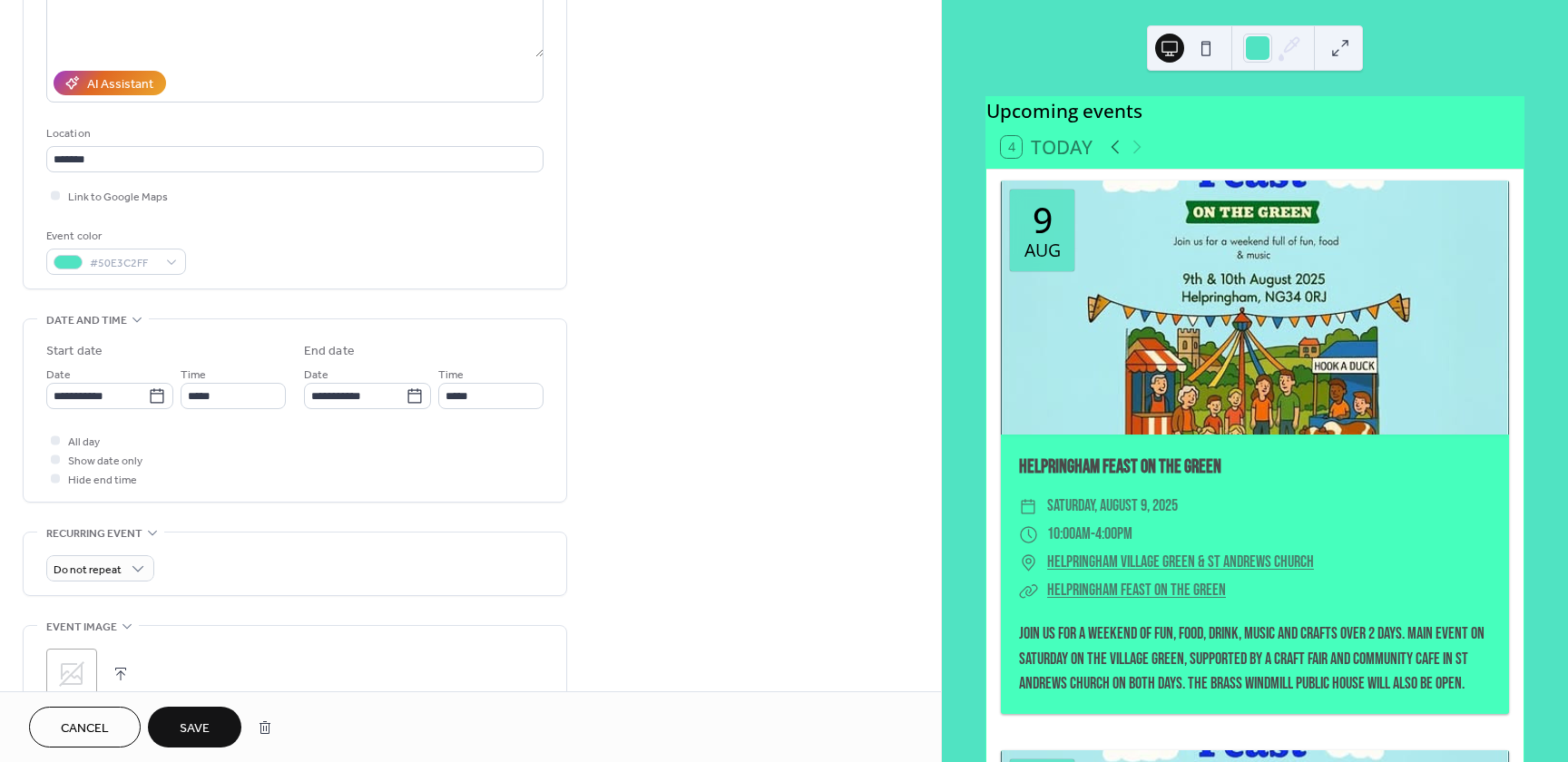 scroll, scrollTop: 381, scrollLeft: 0, axis: vertical 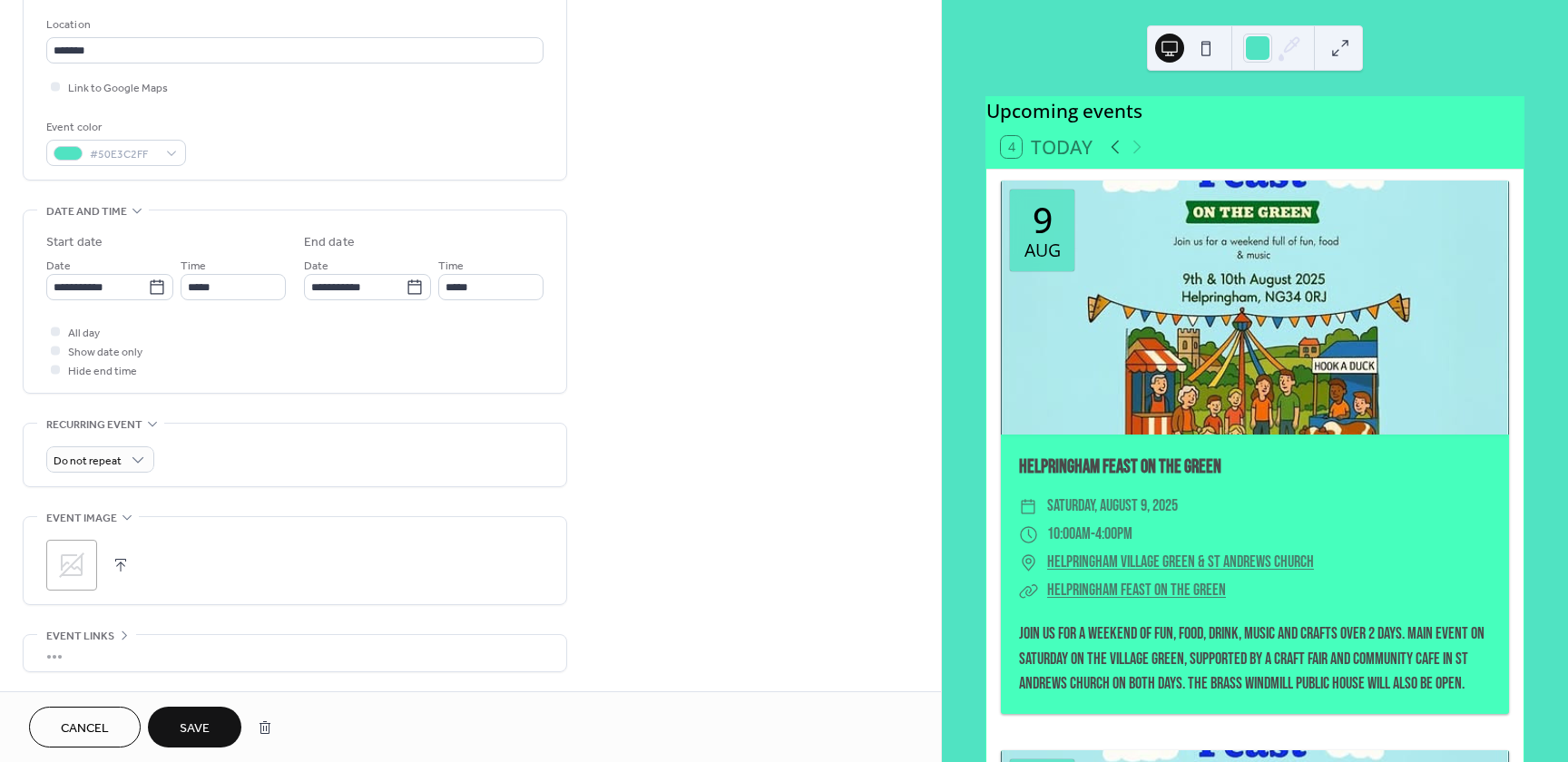 click at bounding box center [121, 565] 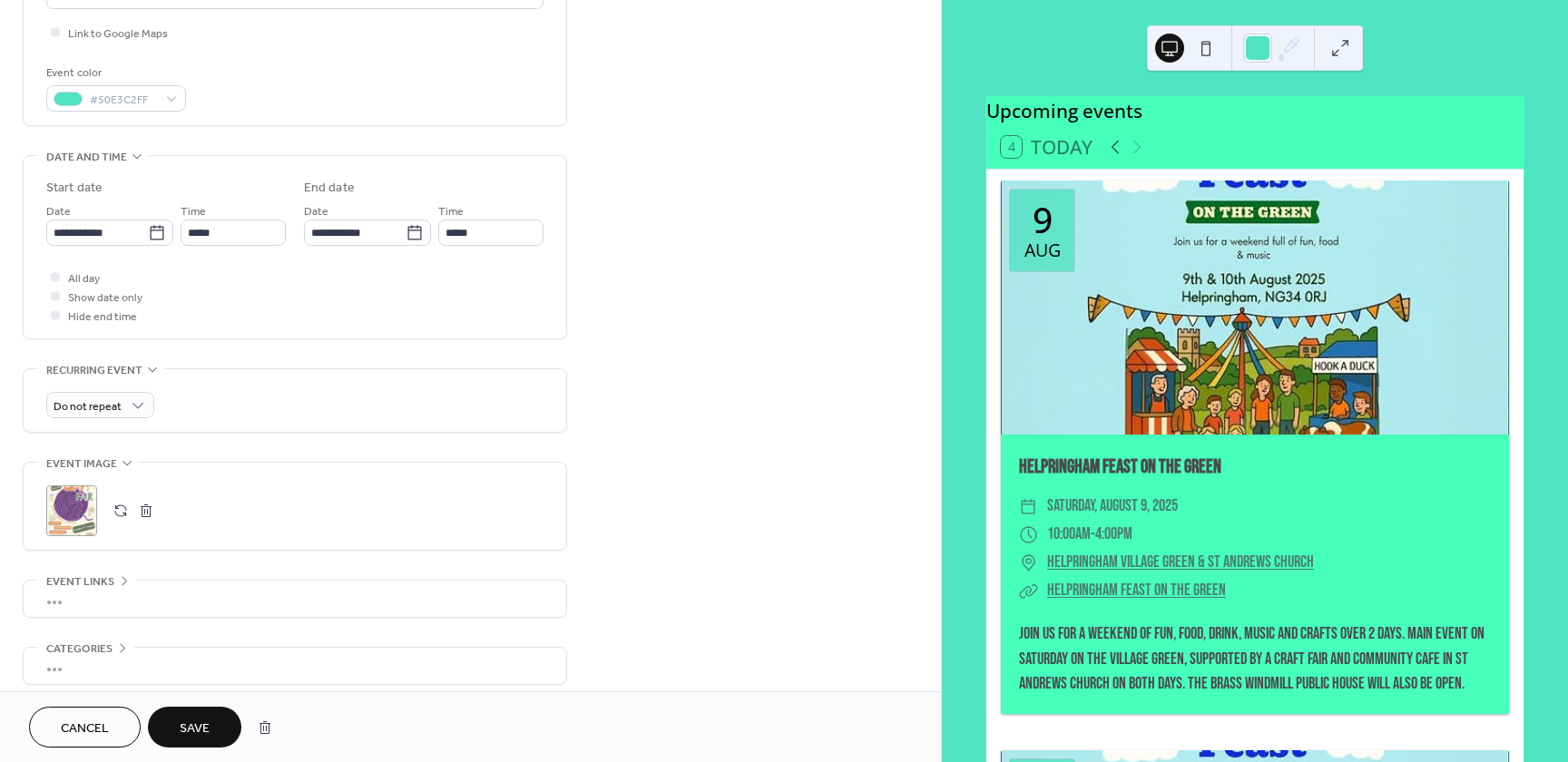 scroll, scrollTop: 490, scrollLeft: 0, axis: vertical 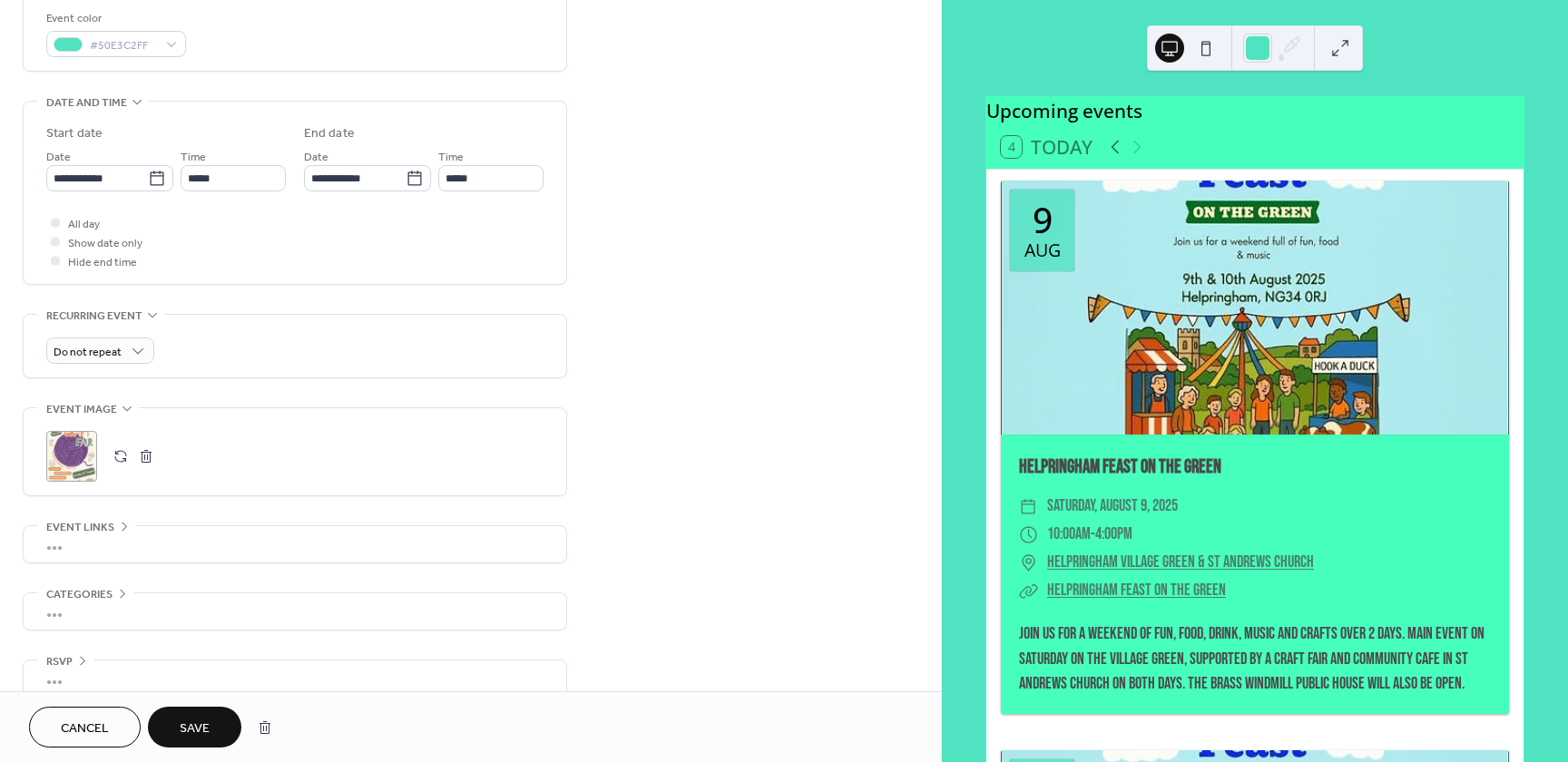 click on "•••" at bounding box center (295, 544) 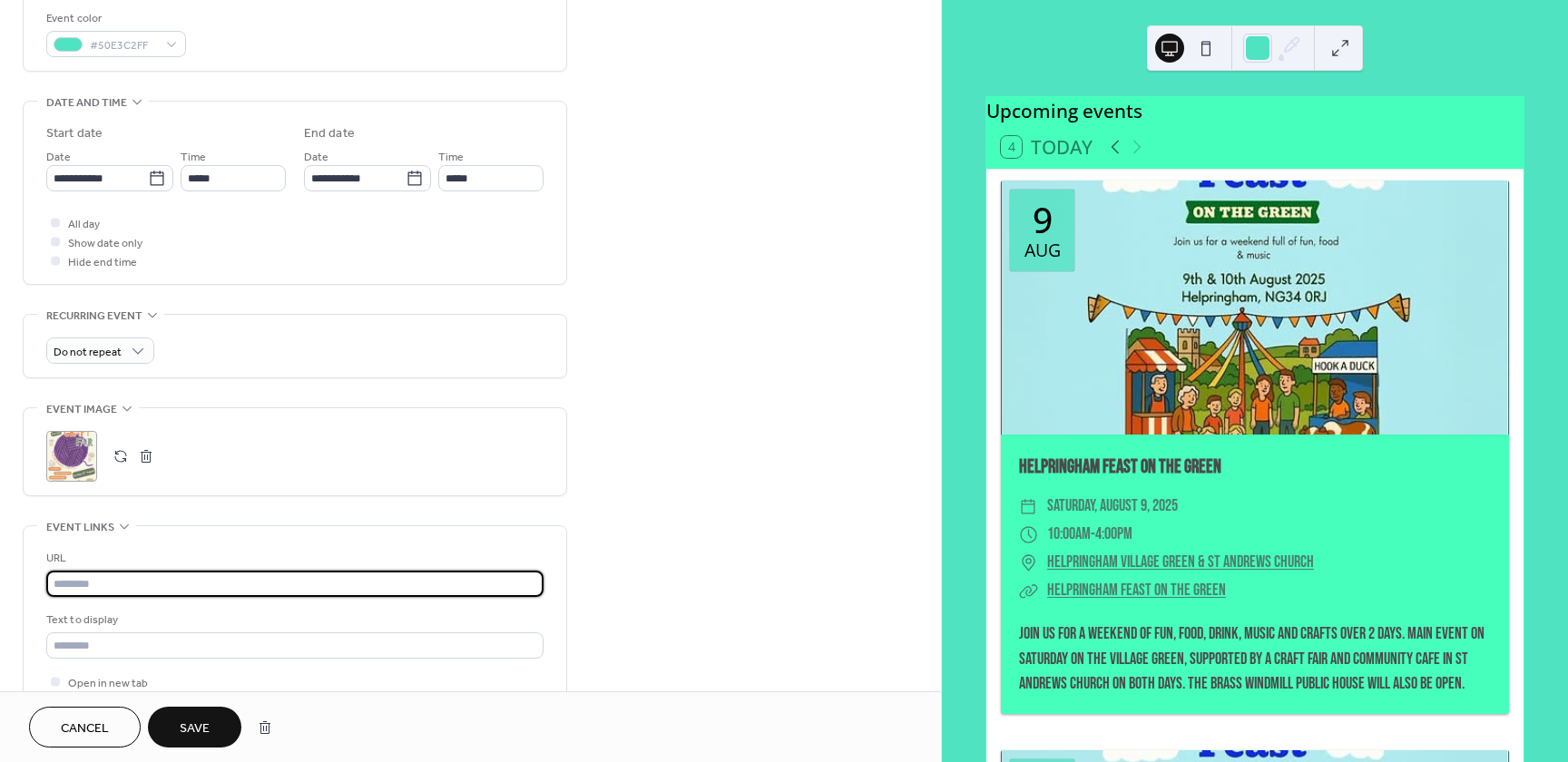 click at bounding box center [295, 583] 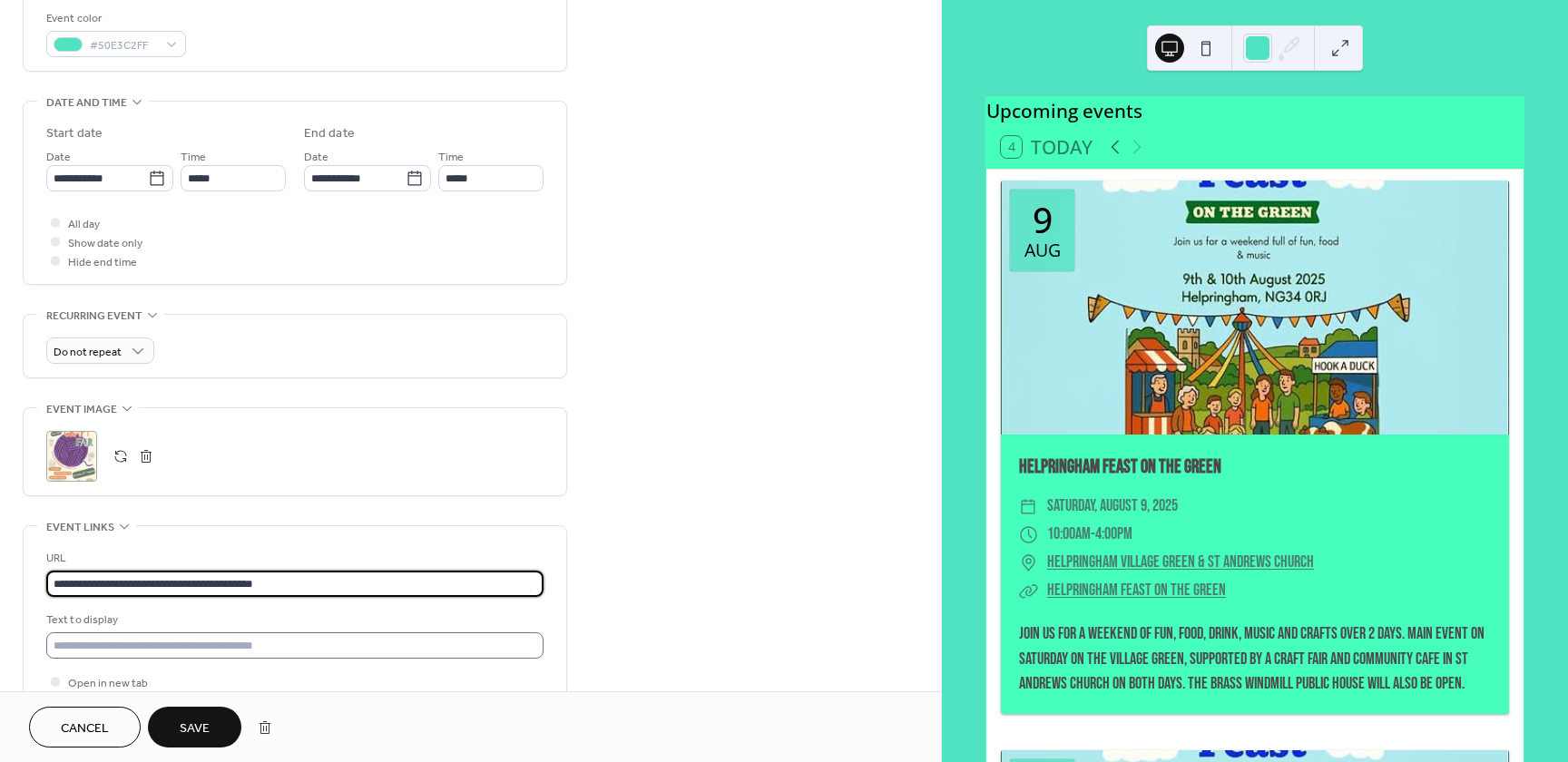 type on "**********" 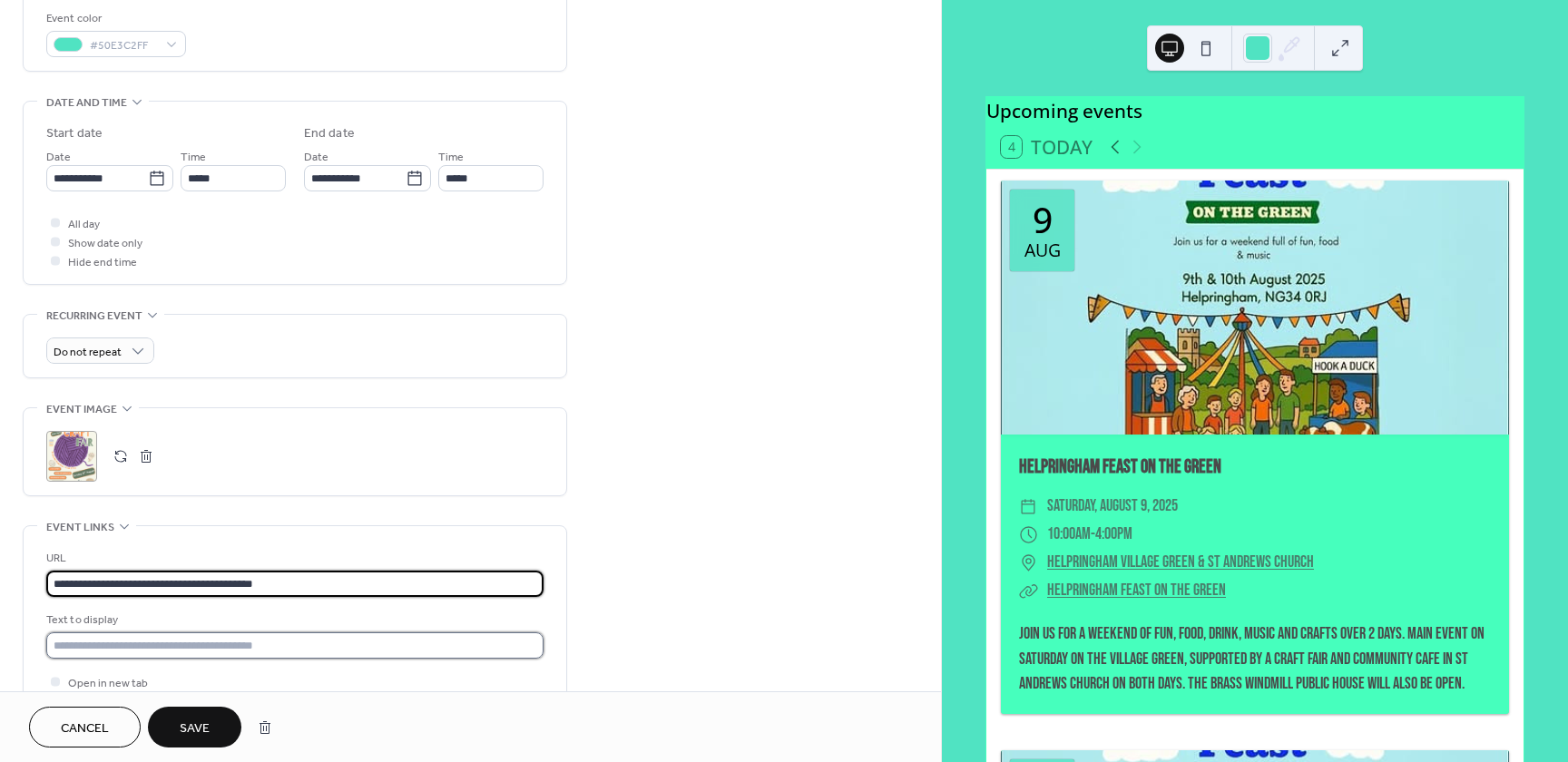 click at bounding box center (295, 645) 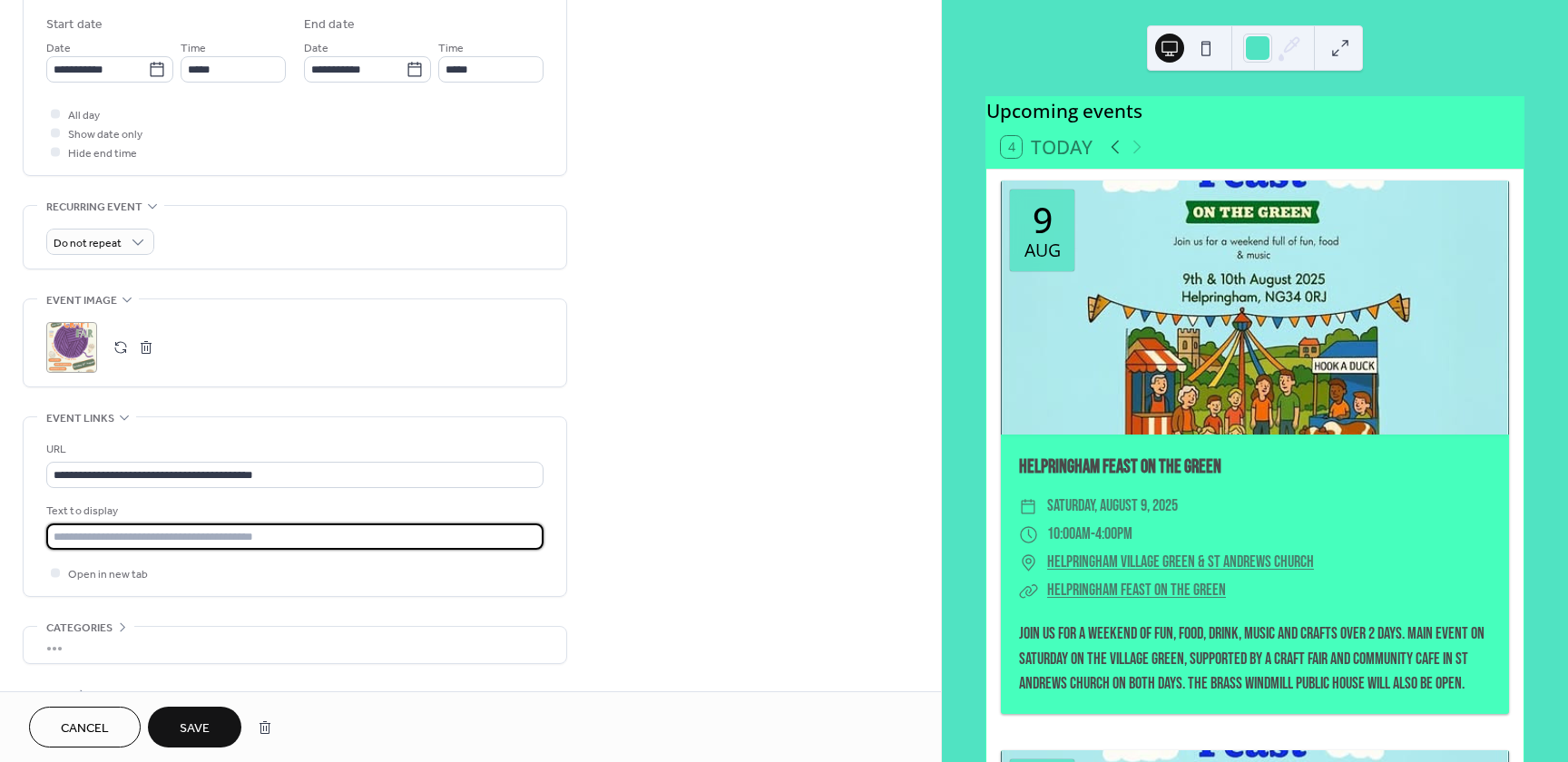 scroll, scrollTop: 668, scrollLeft: 0, axis: vertical 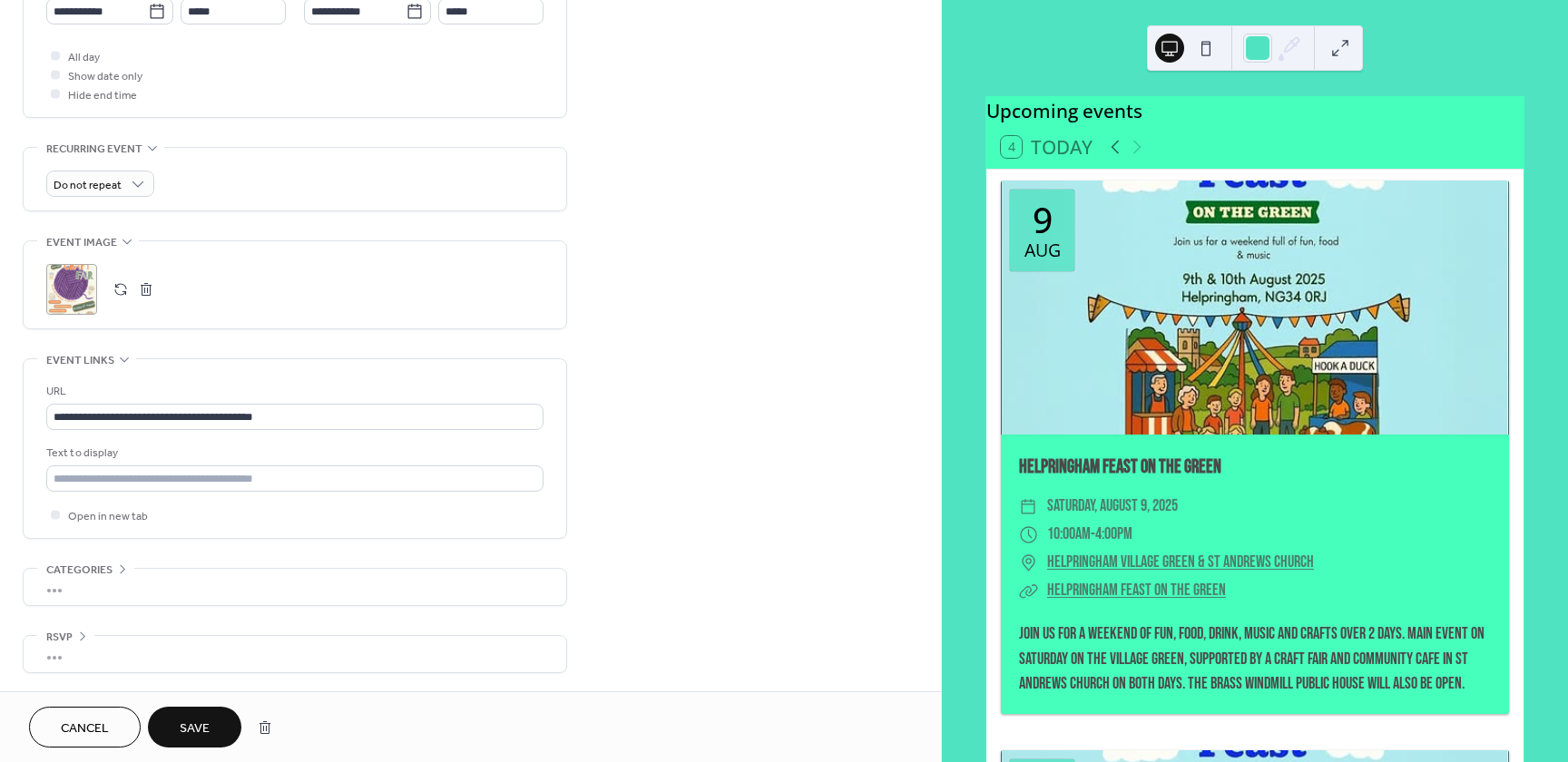 click on "•••" at bounding box center (295, 587) 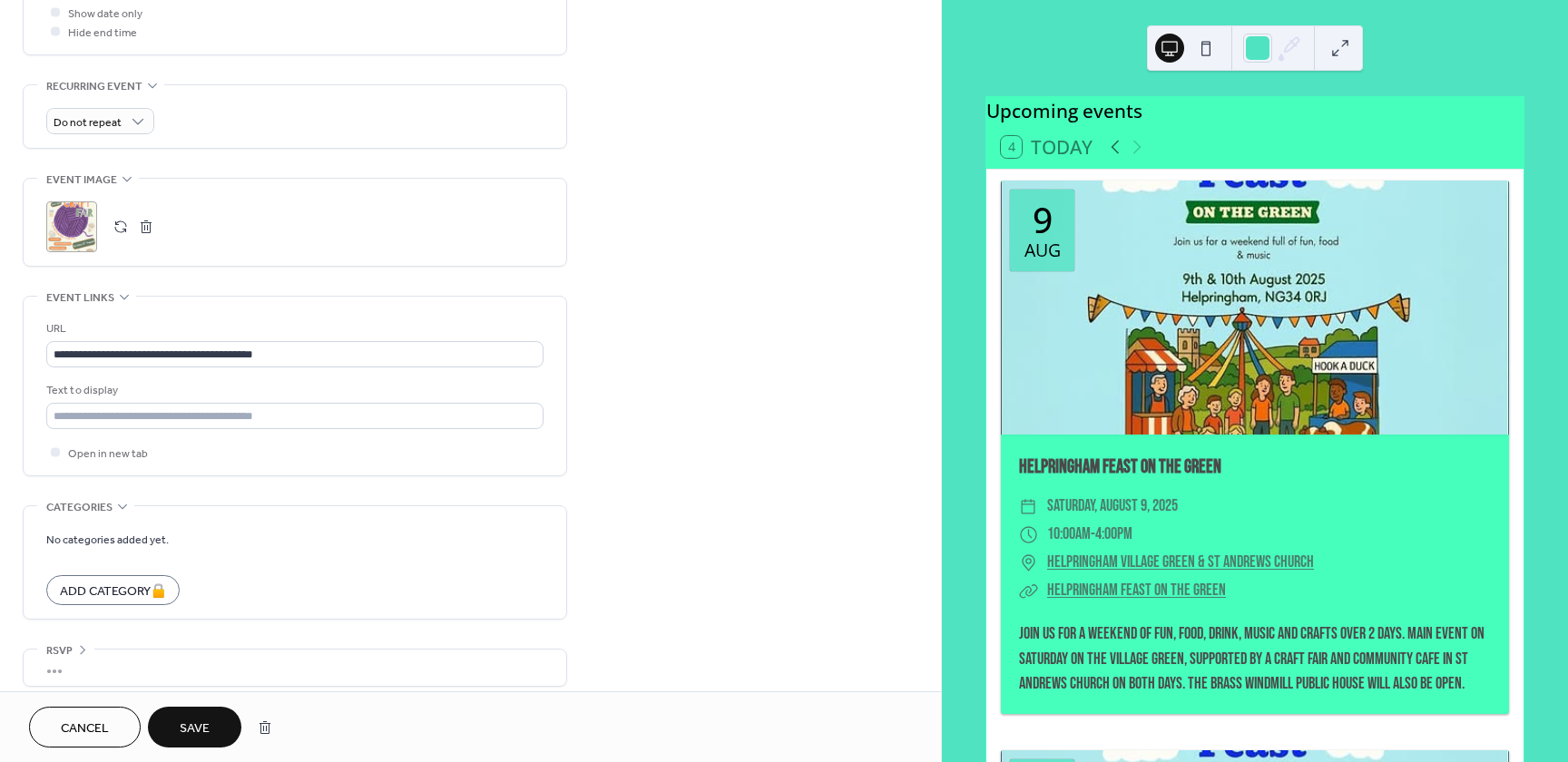 scroll, scrollTop: 744, scrollLeft: 0, axis: vertical 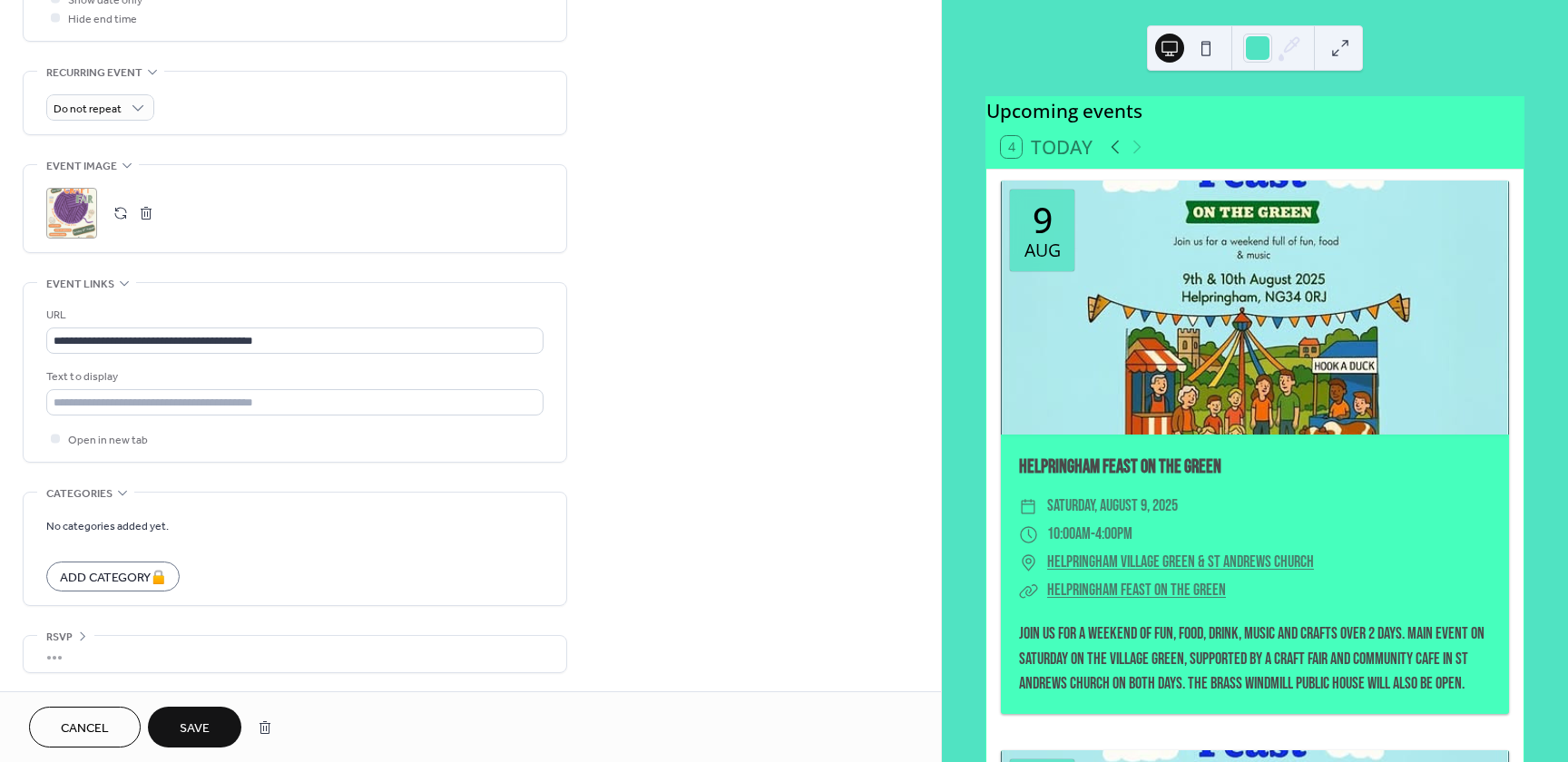 click on "Save" at bounding box center (194, 728) 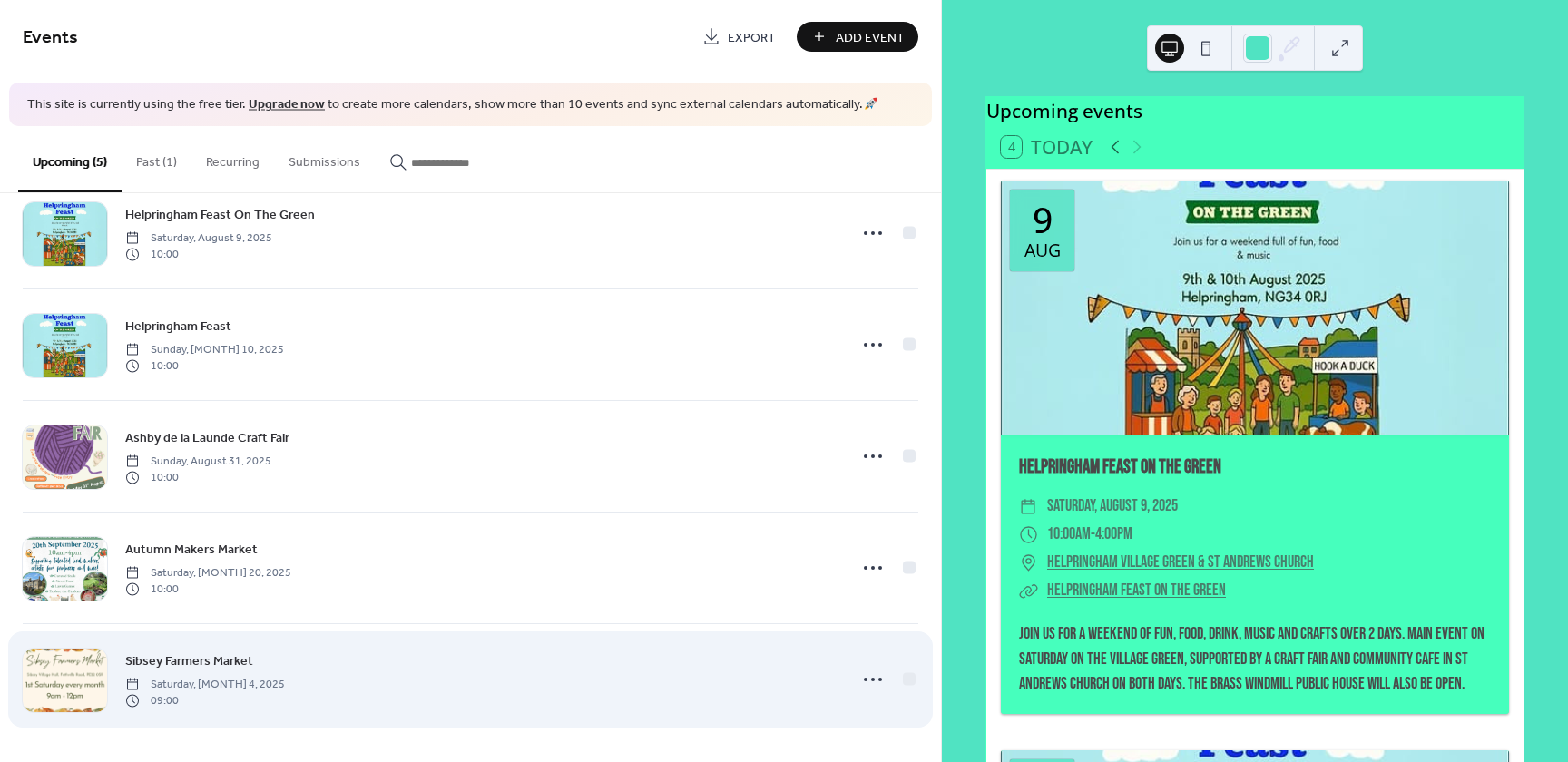 scroll, scrollTop: 0, scrollLeft: 0, axis: both 